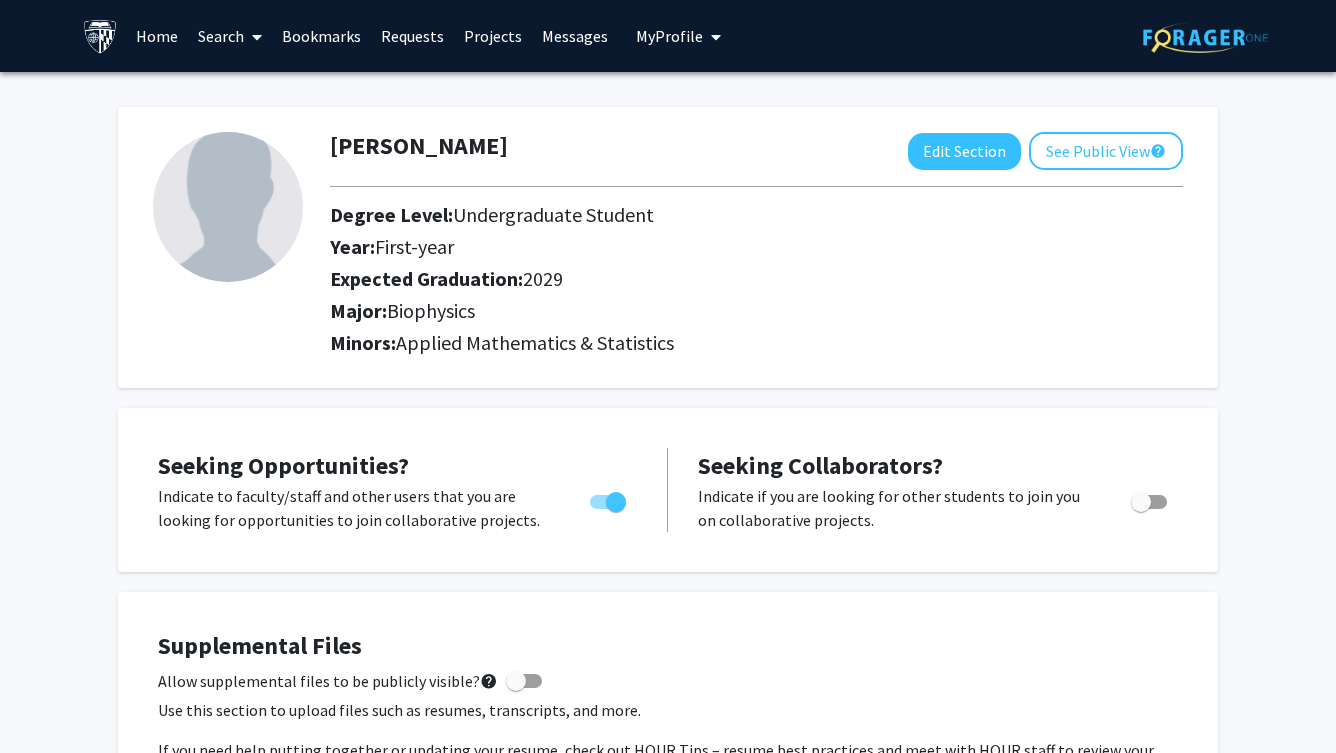 scroll, scrollTop: 0, scrollLeft: 0, axis: both 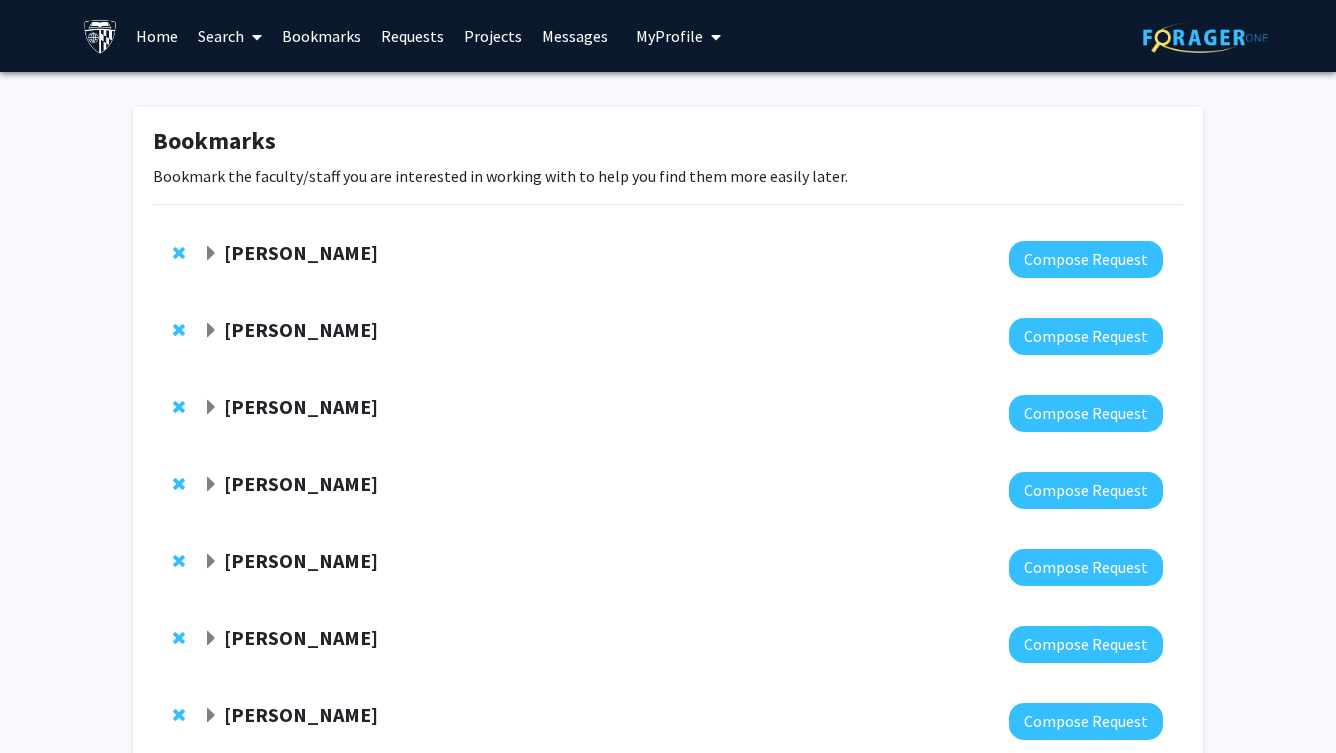 click on "Karen Fleming" 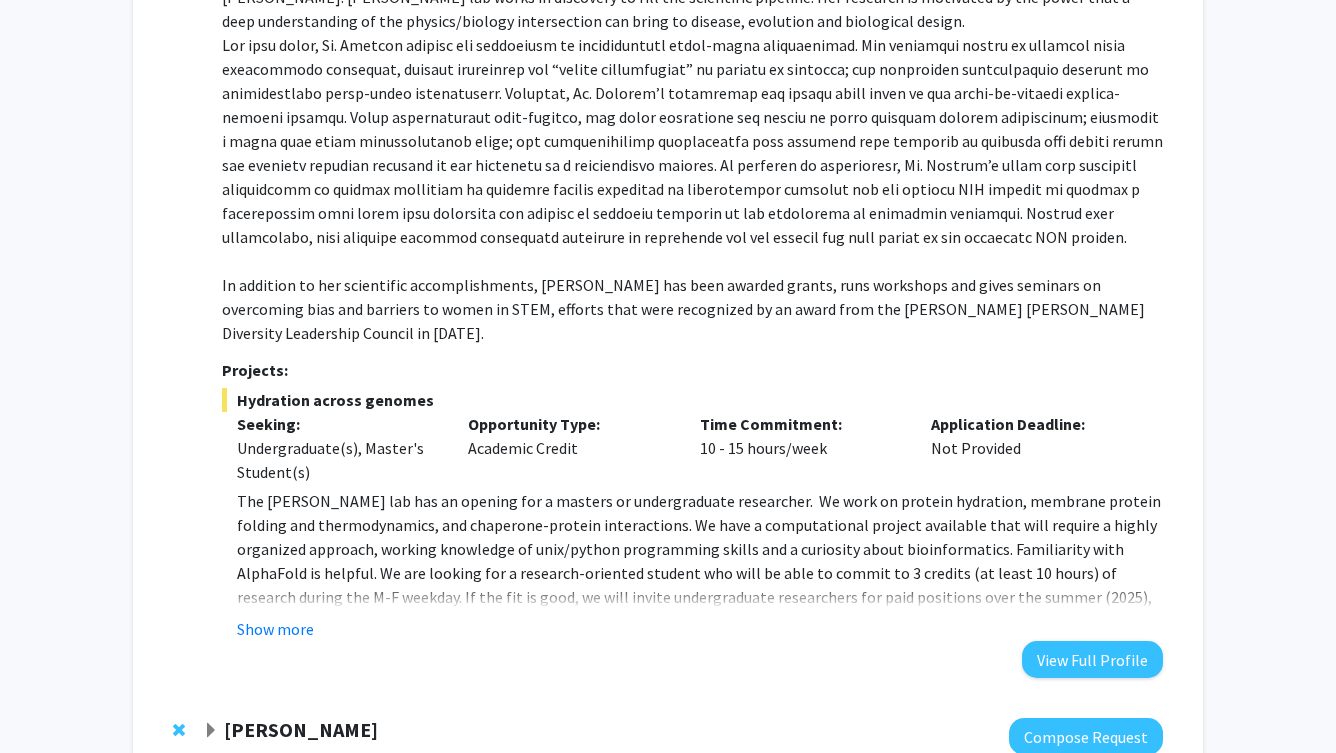 scroll, scrollTop: 355, scrollLeft: 0, axis: vertical 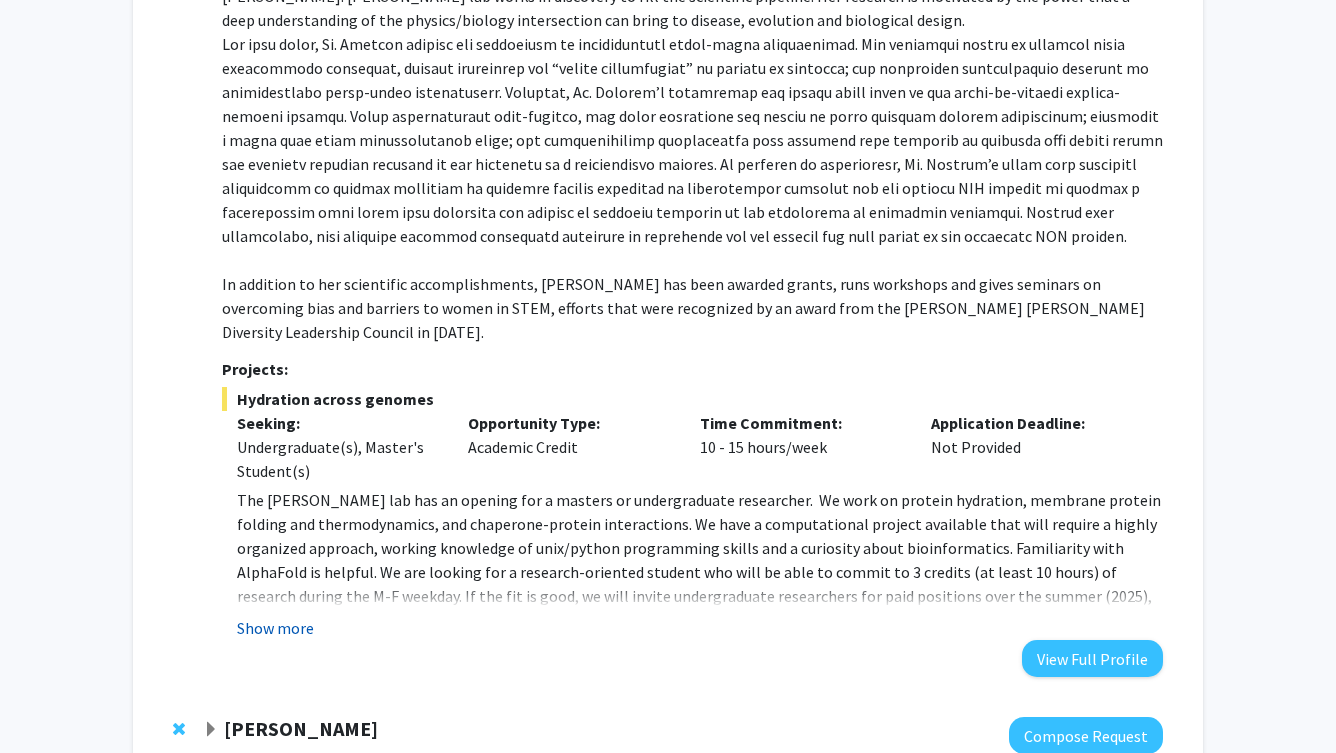 click on "Show more" at bounding box center [275, 628] 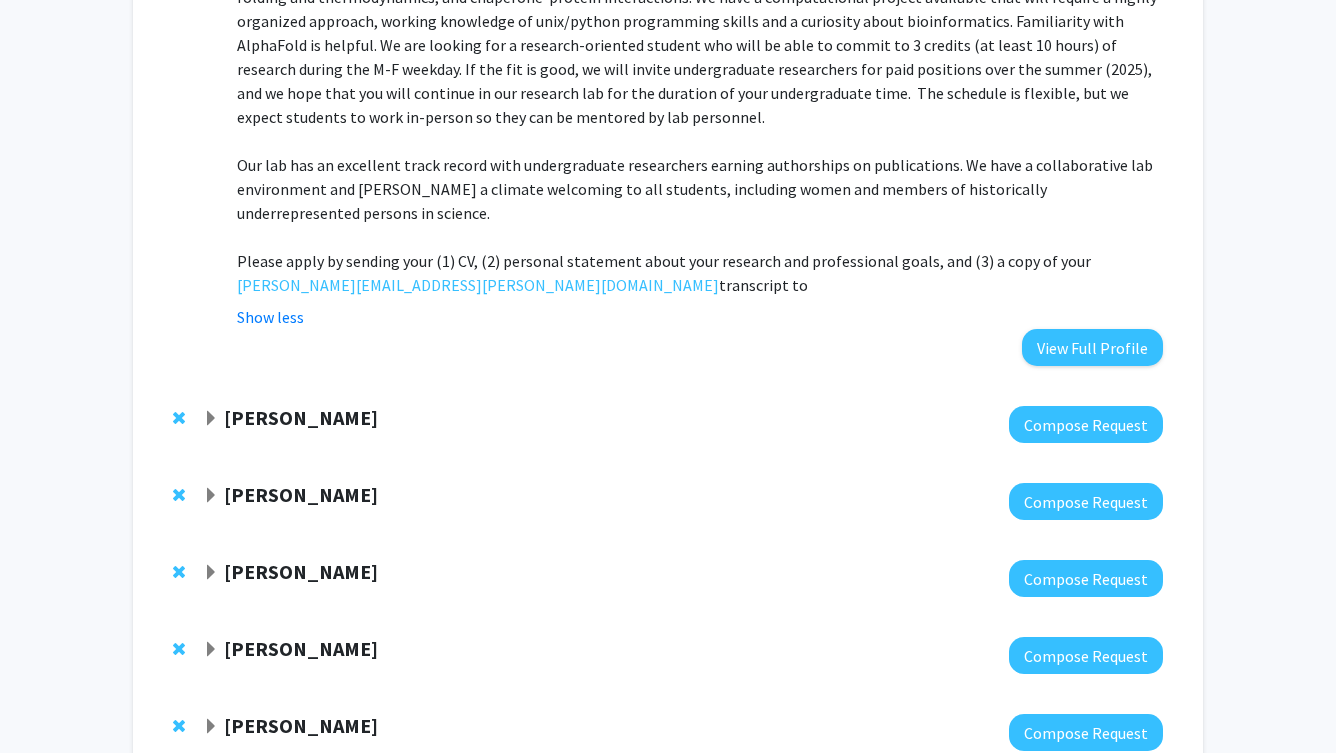scroll, scrollTop: 902, scrollLeft: 0, axis: vertical 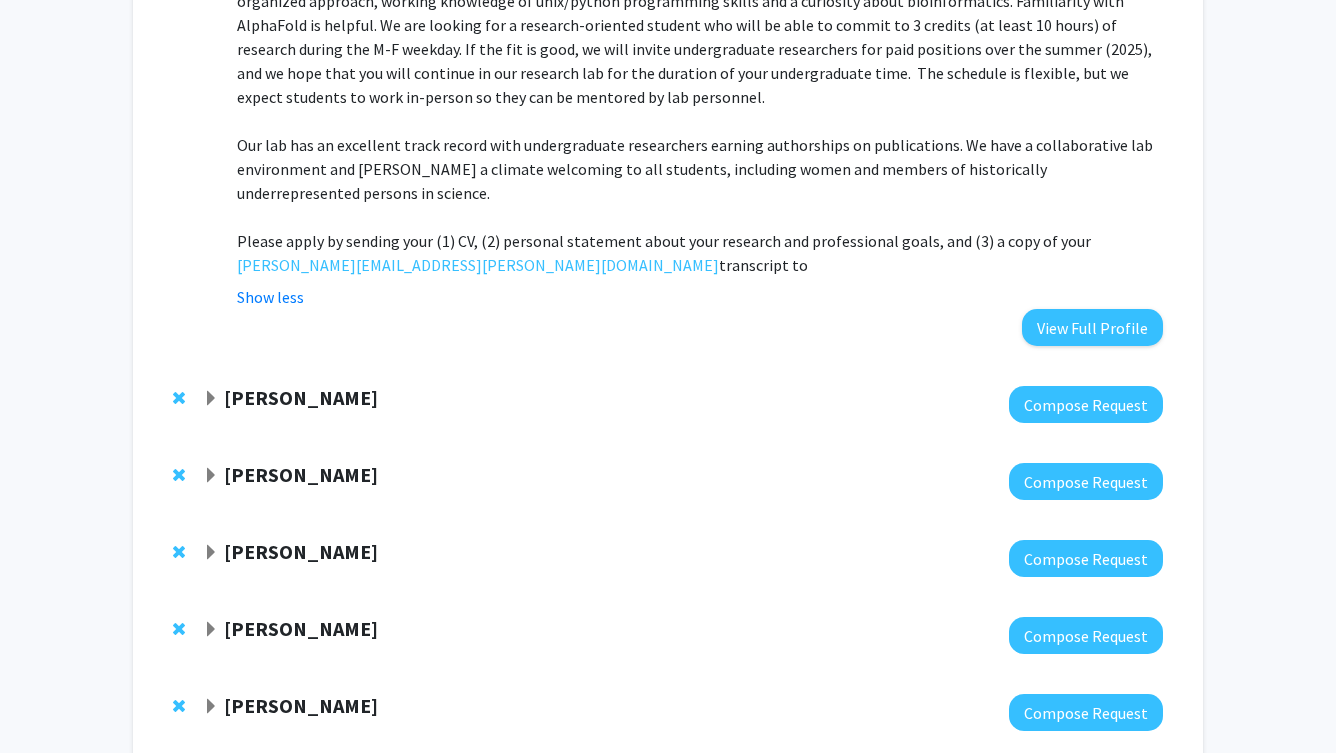 click on "Bonnie  Yeung-Luk" 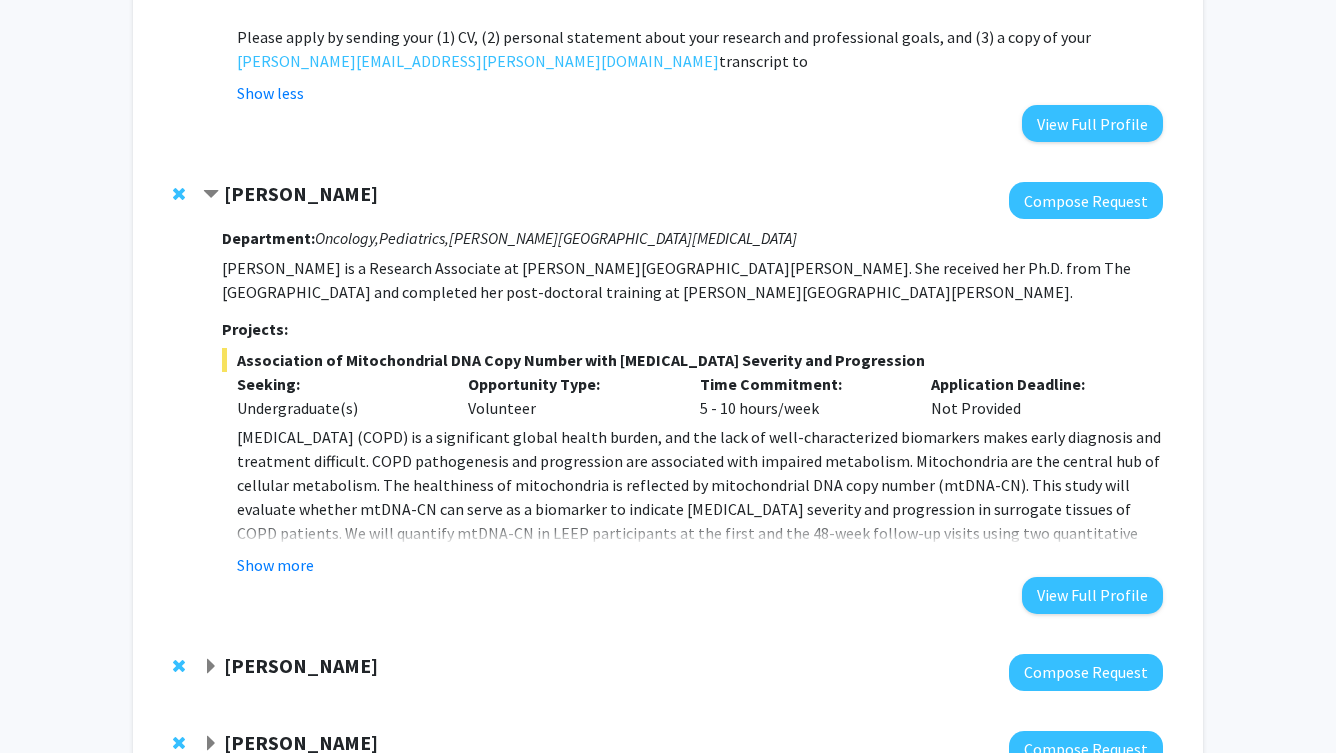 scroll, scrollTop: 1107, scrollLeft: 0, axis: vertical 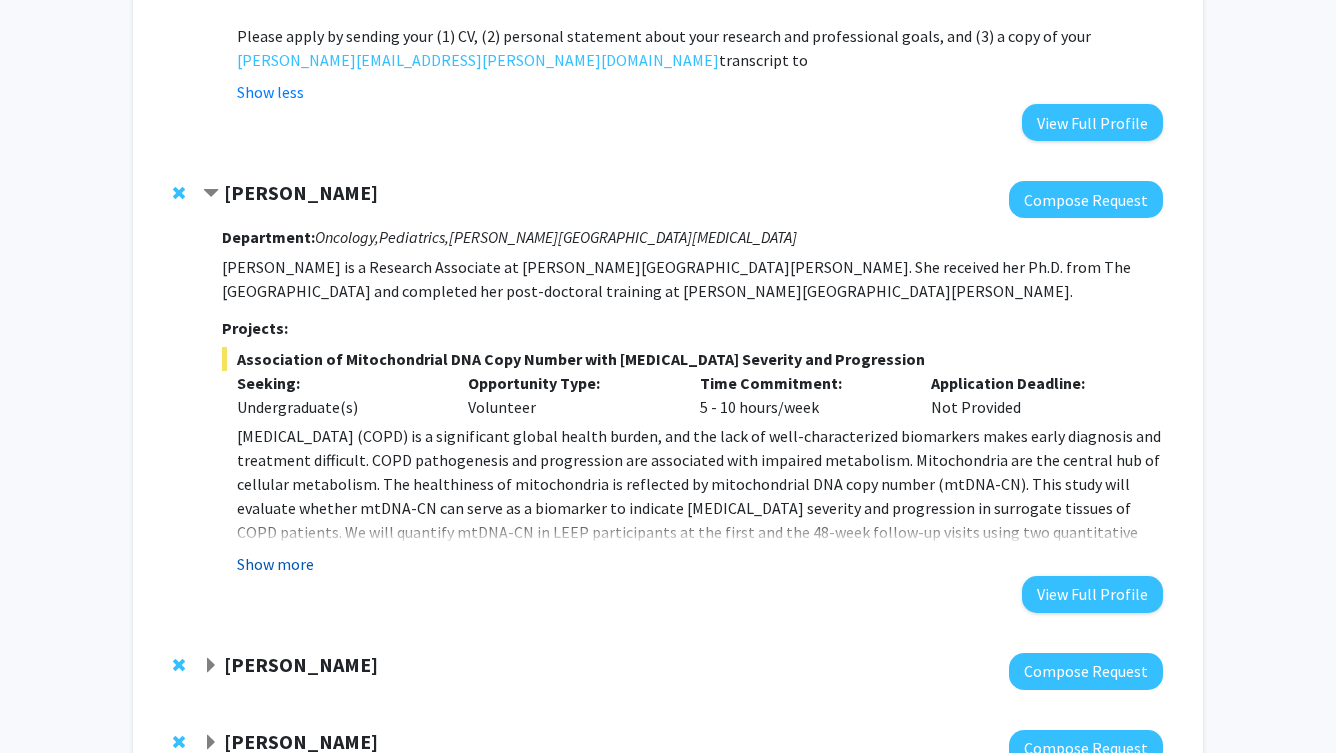 click on "Show more" at bounding box center [275, 564] 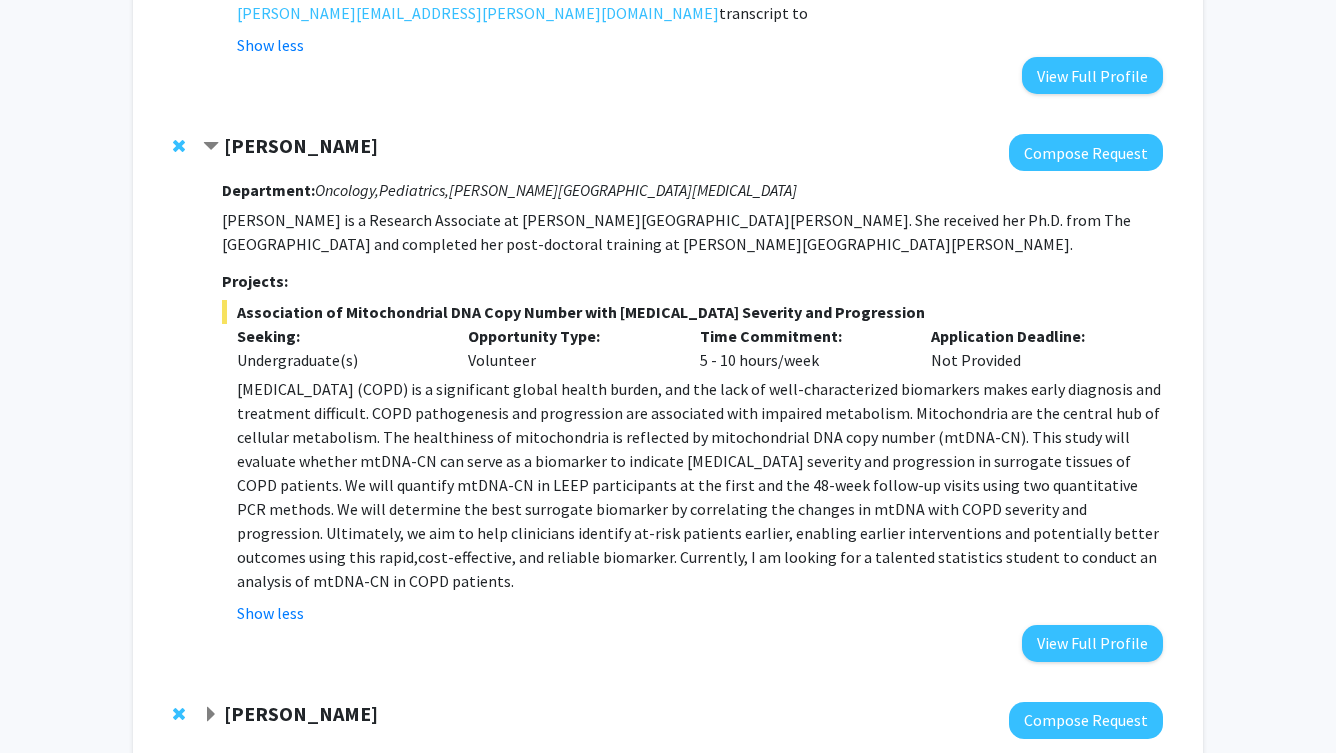 scroll, scrollTop: 1169, scrollLeft: 0, axis: vertical 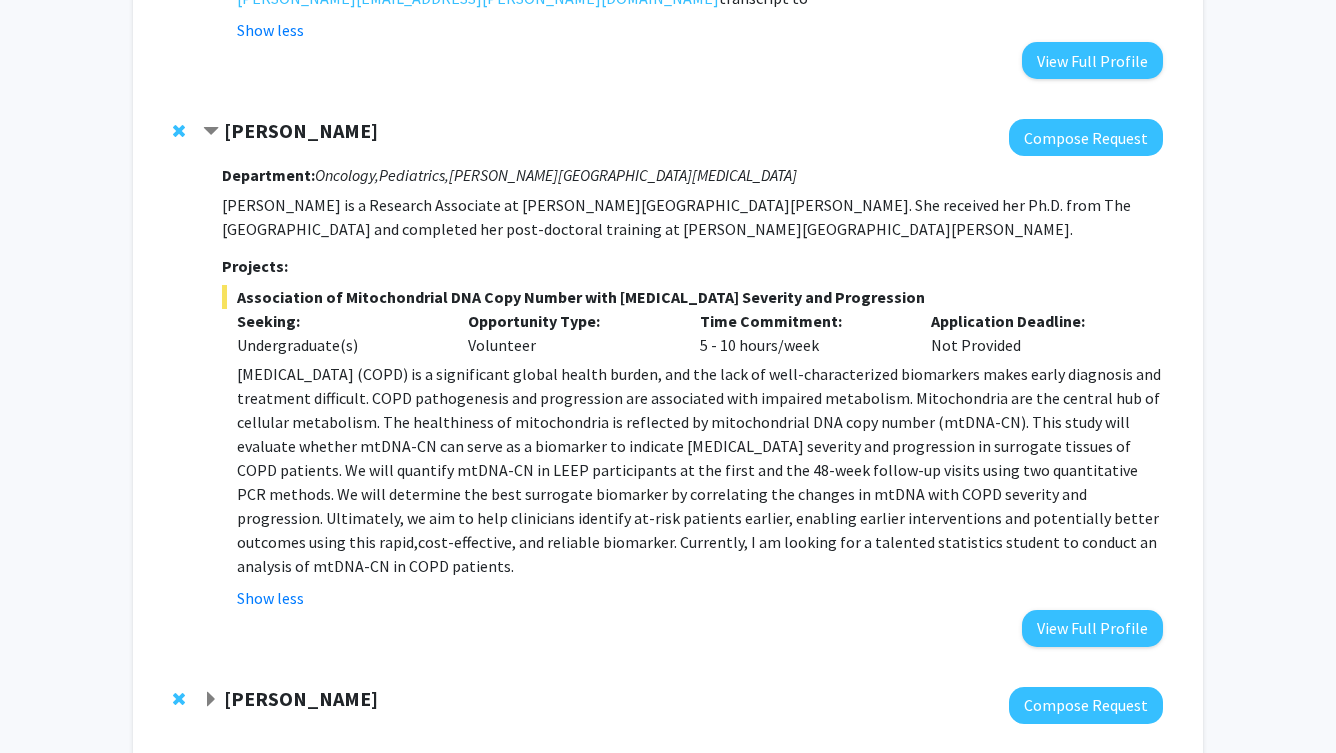 click on "Bonnie  Yeung-Luk" 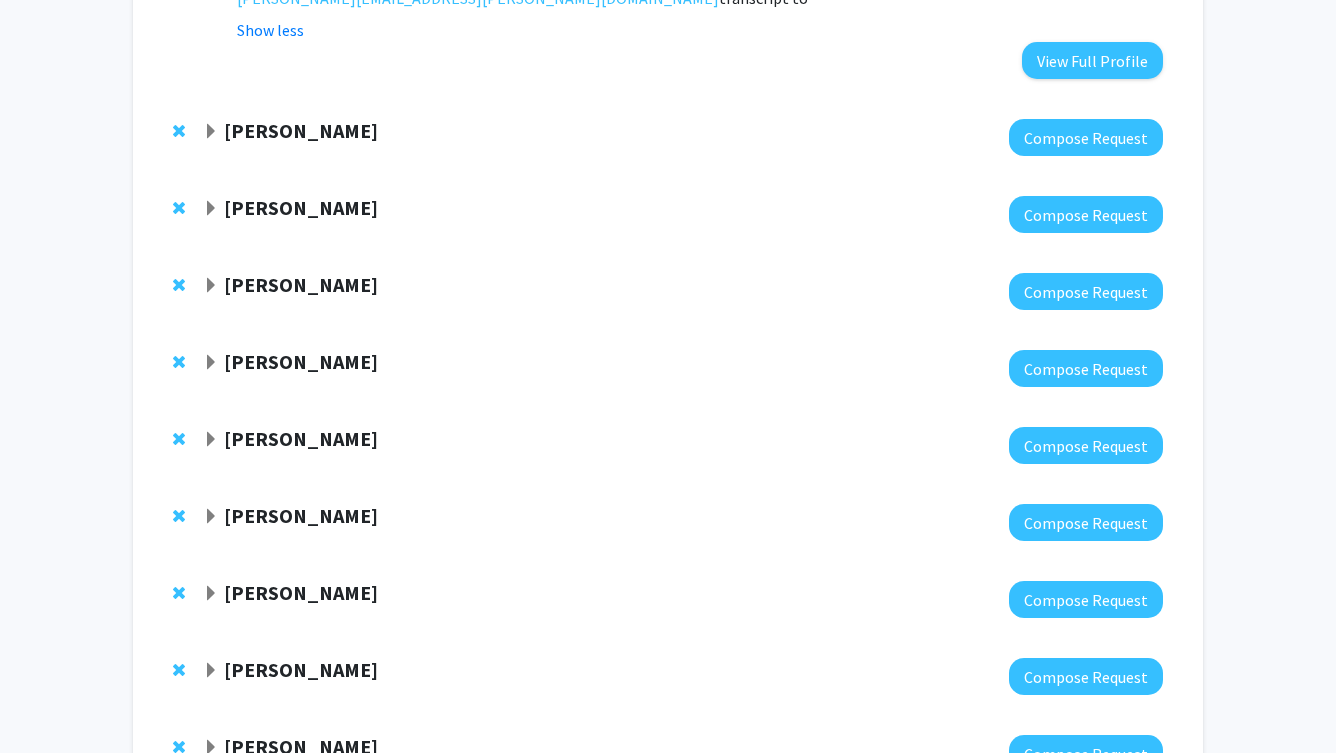 click on "Utthara Nayar" 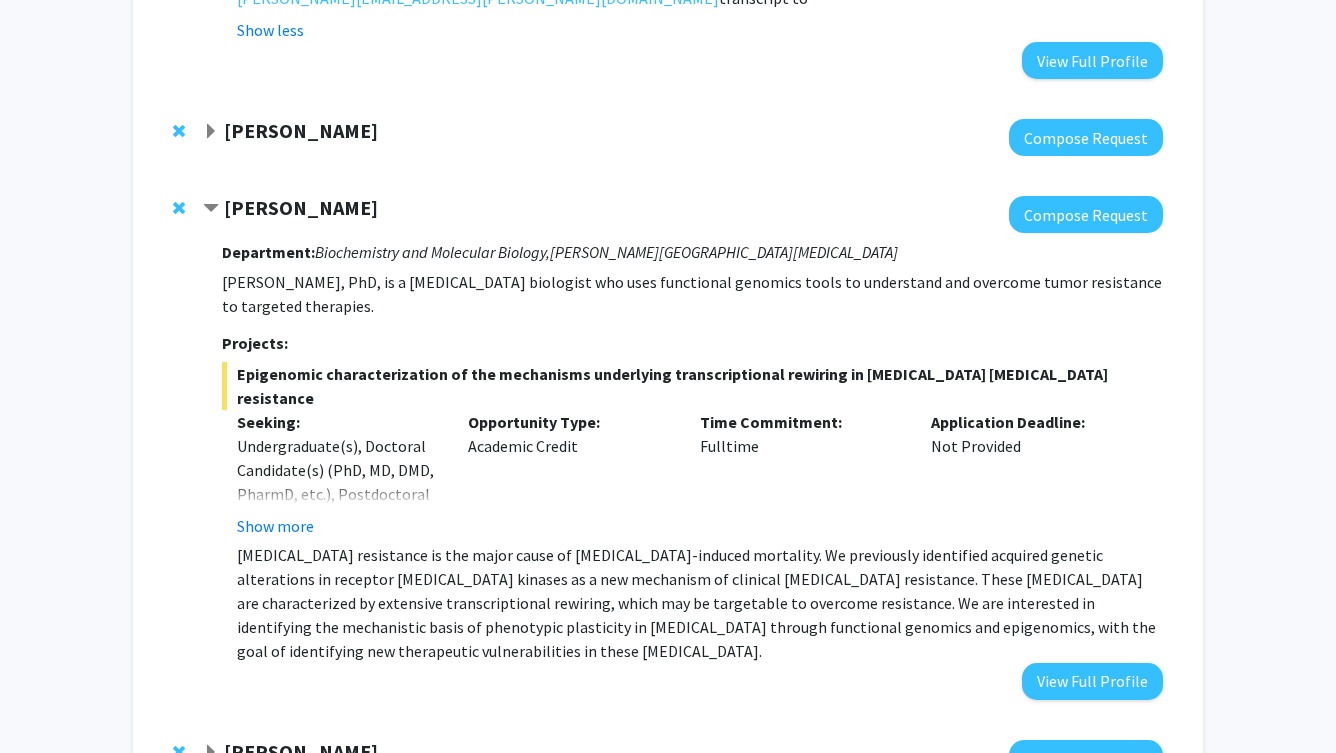 scroll, scrollTop: 1189, scrollLeft: 0, axis: vertical 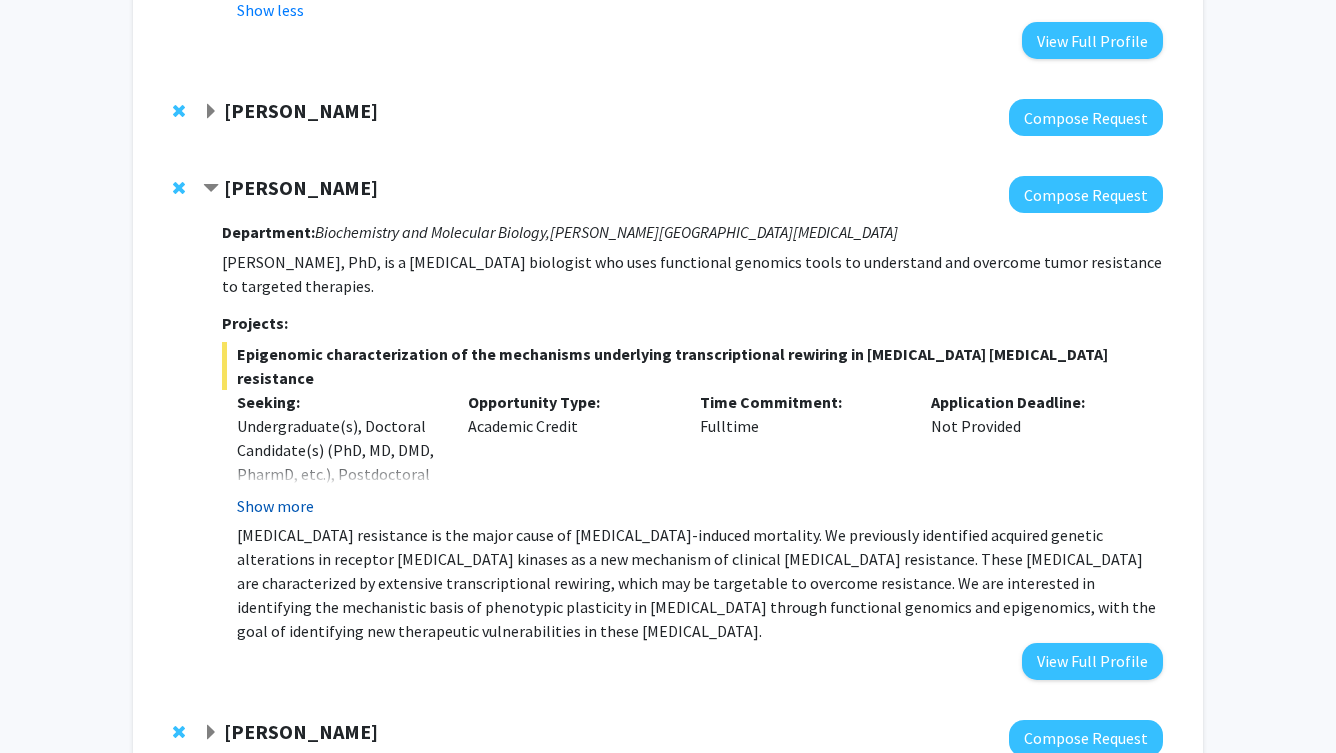 click on "Show more" at bounding box center (275, 506) 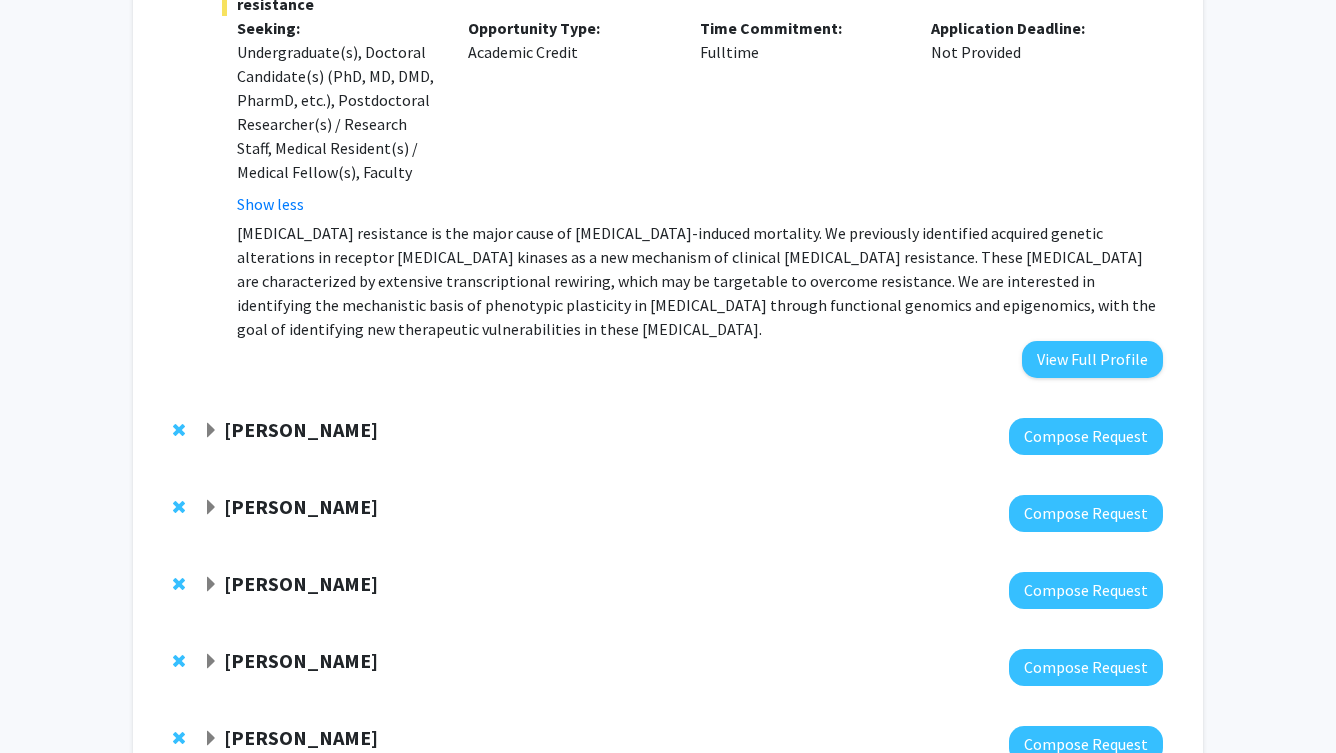 scroll, scrollTop: 1575, scrollLeft: 0, axis: vertical 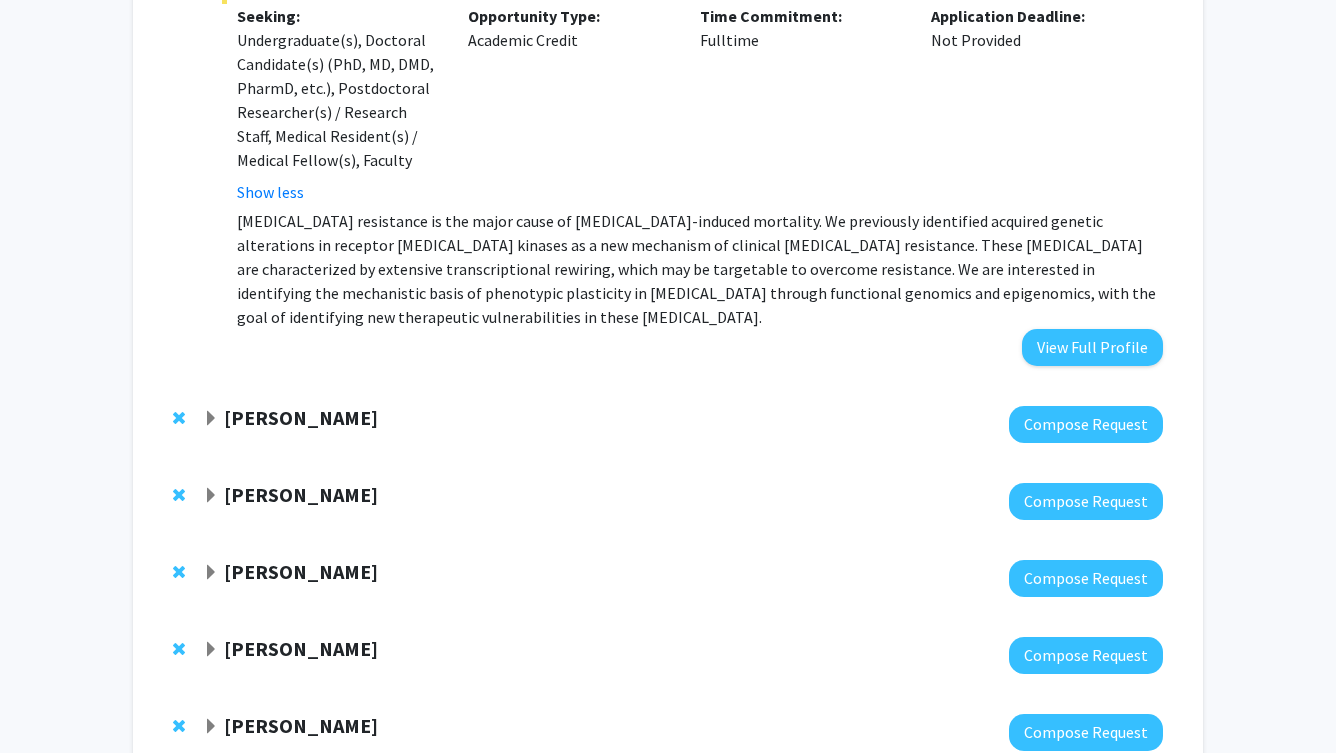 click on "Tara Deemyad" 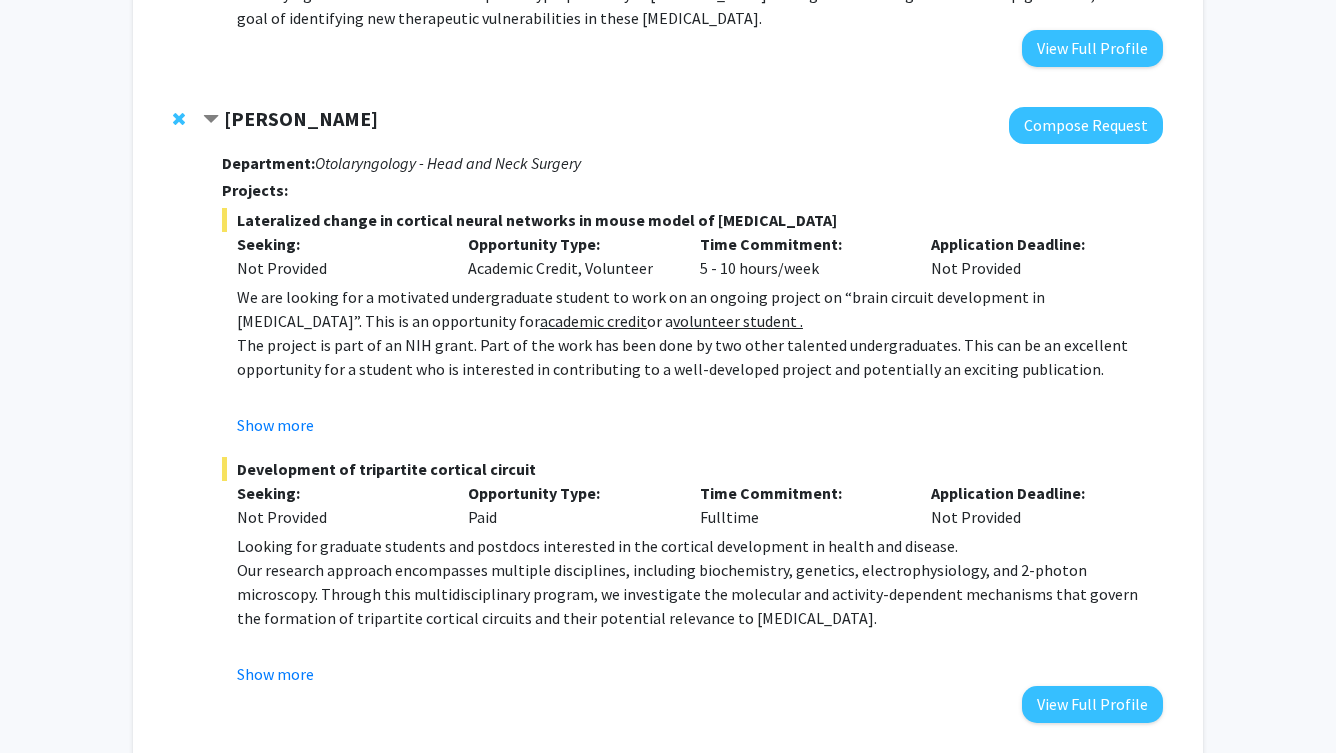 scroll, scrollTop: 1875, scrollLeft: 0, axis: vertical 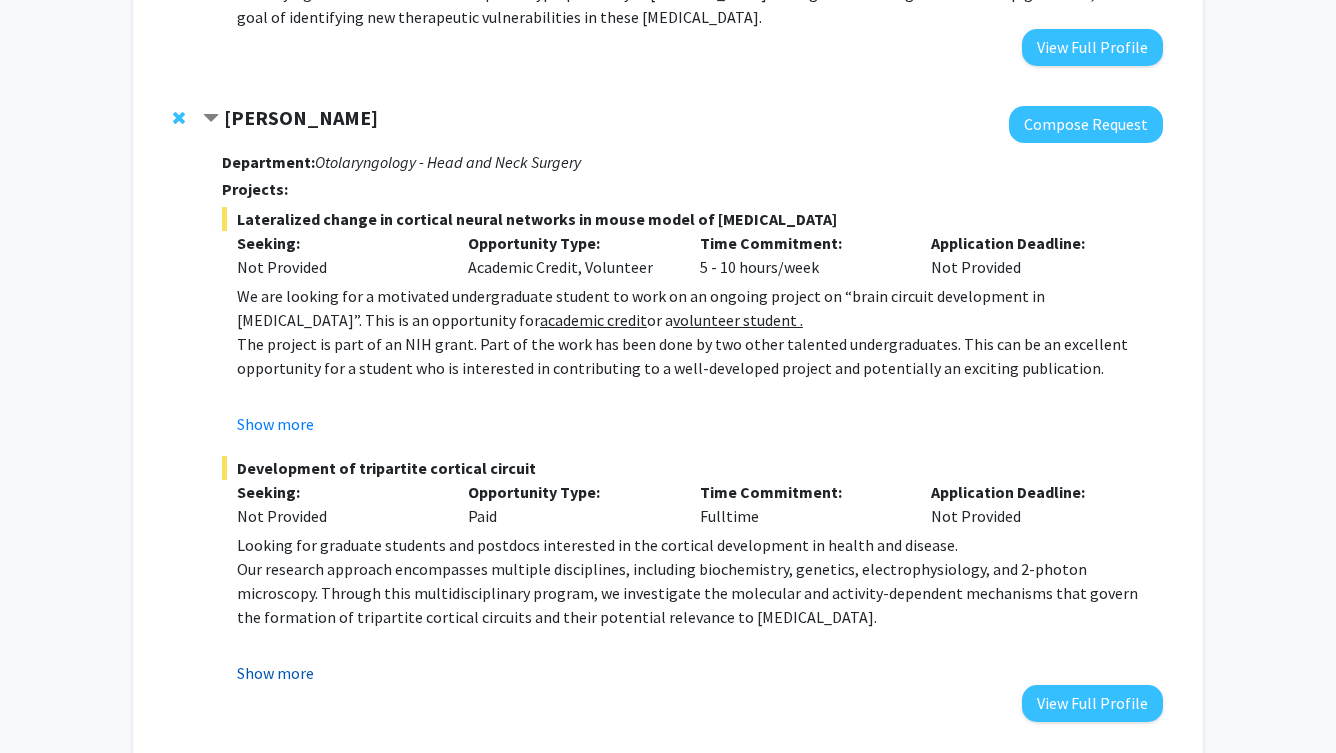 click on "Show more" at bounding box center (275, 673) 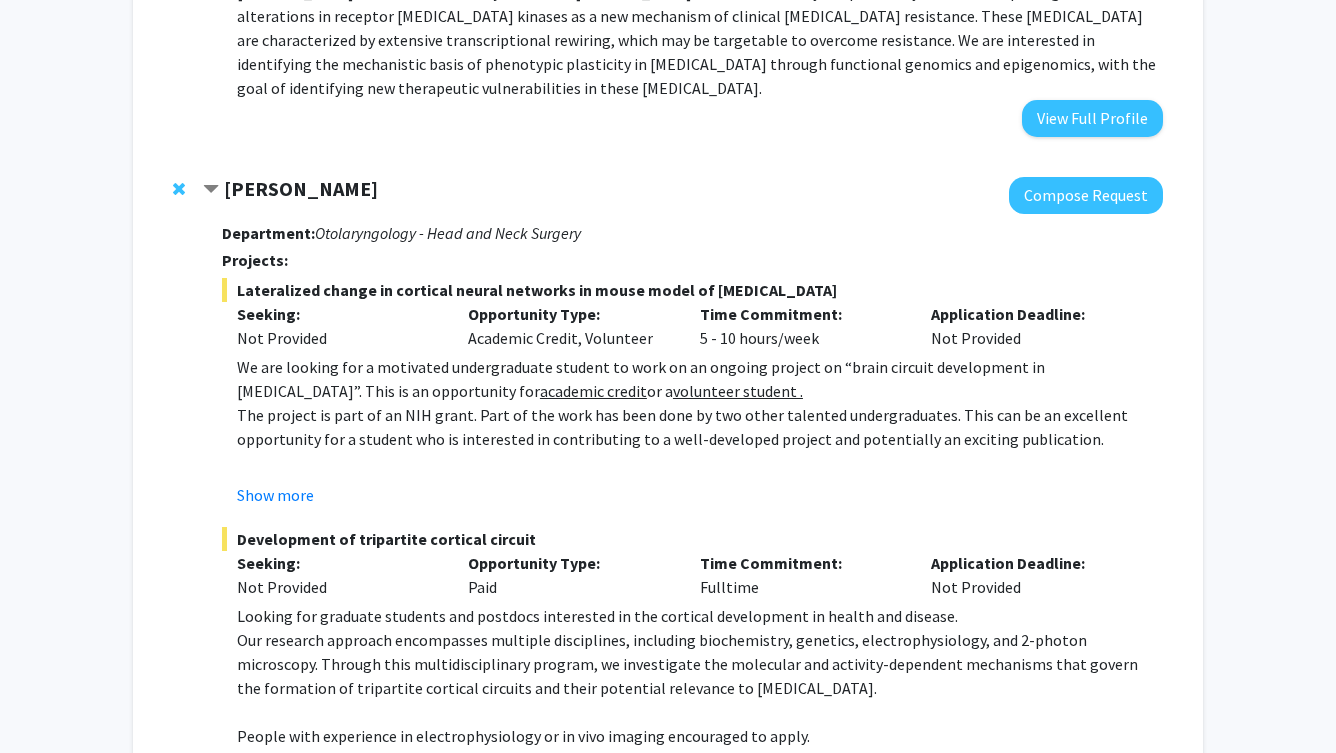 scroll, scrollTop: 1802, scrollLeft: 0, axis: vertical 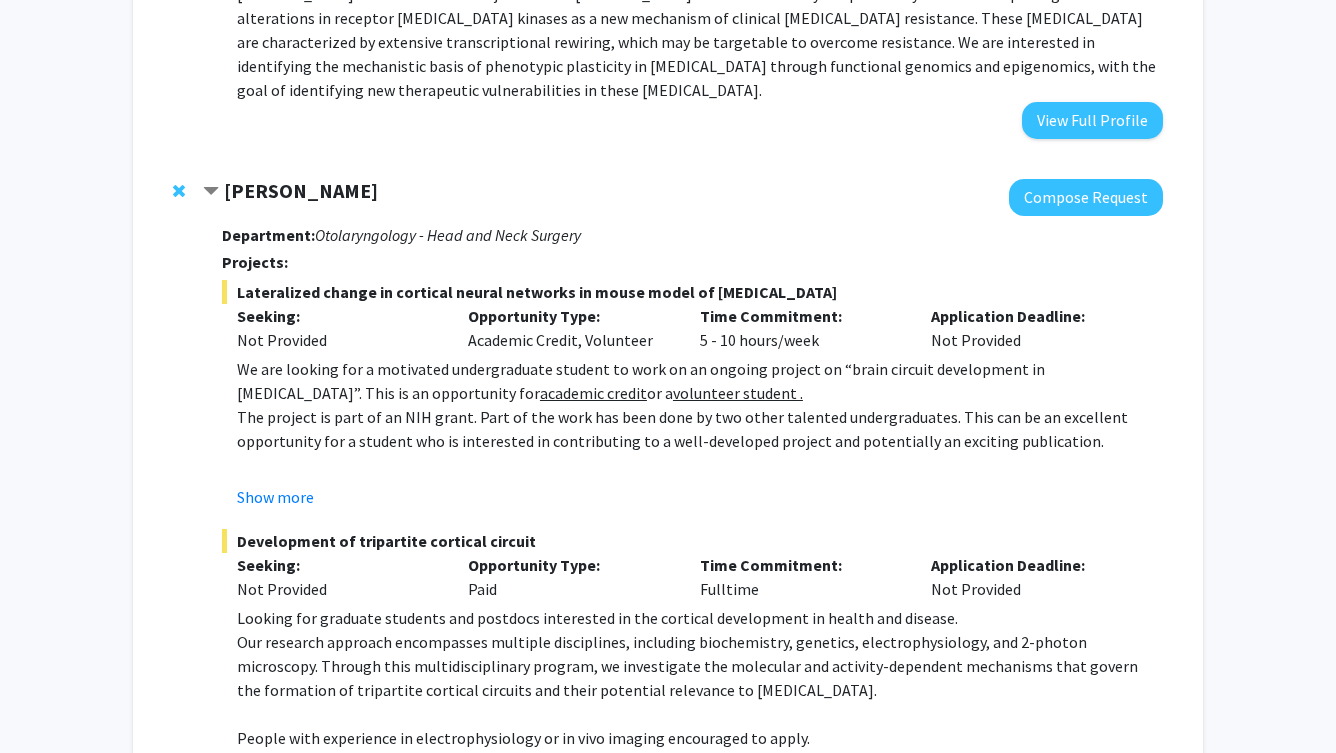 click on "Tara Deemyad" 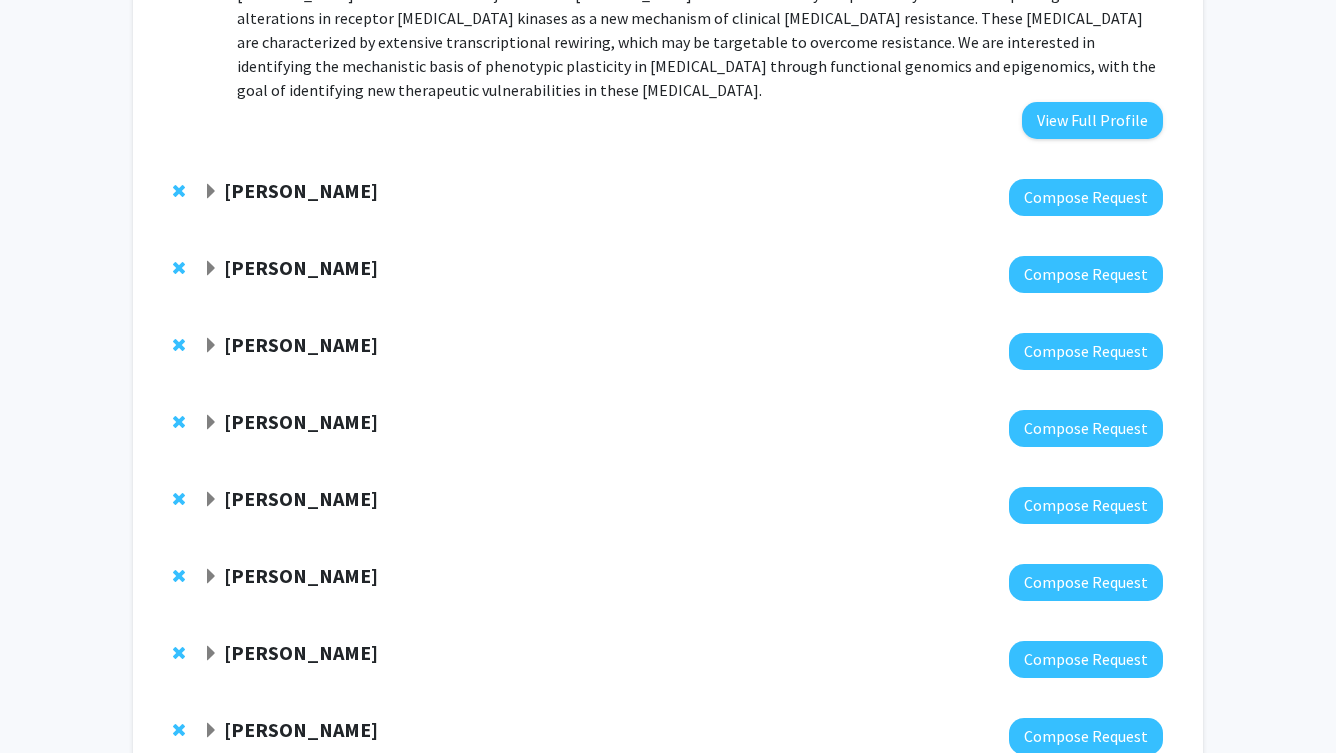 click on "Anthony K. L. Leung" 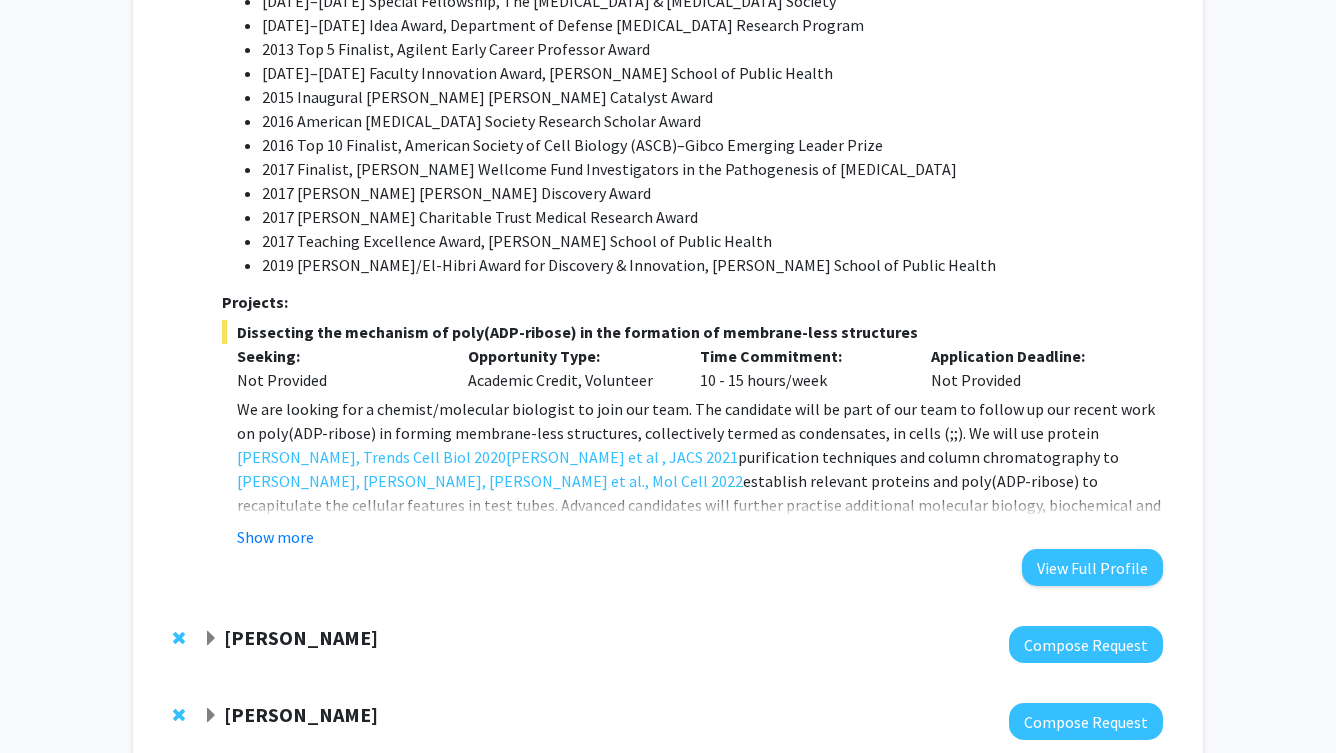 scroll, scrollTop: 3023, scrollLeft: 0, axis: vertical 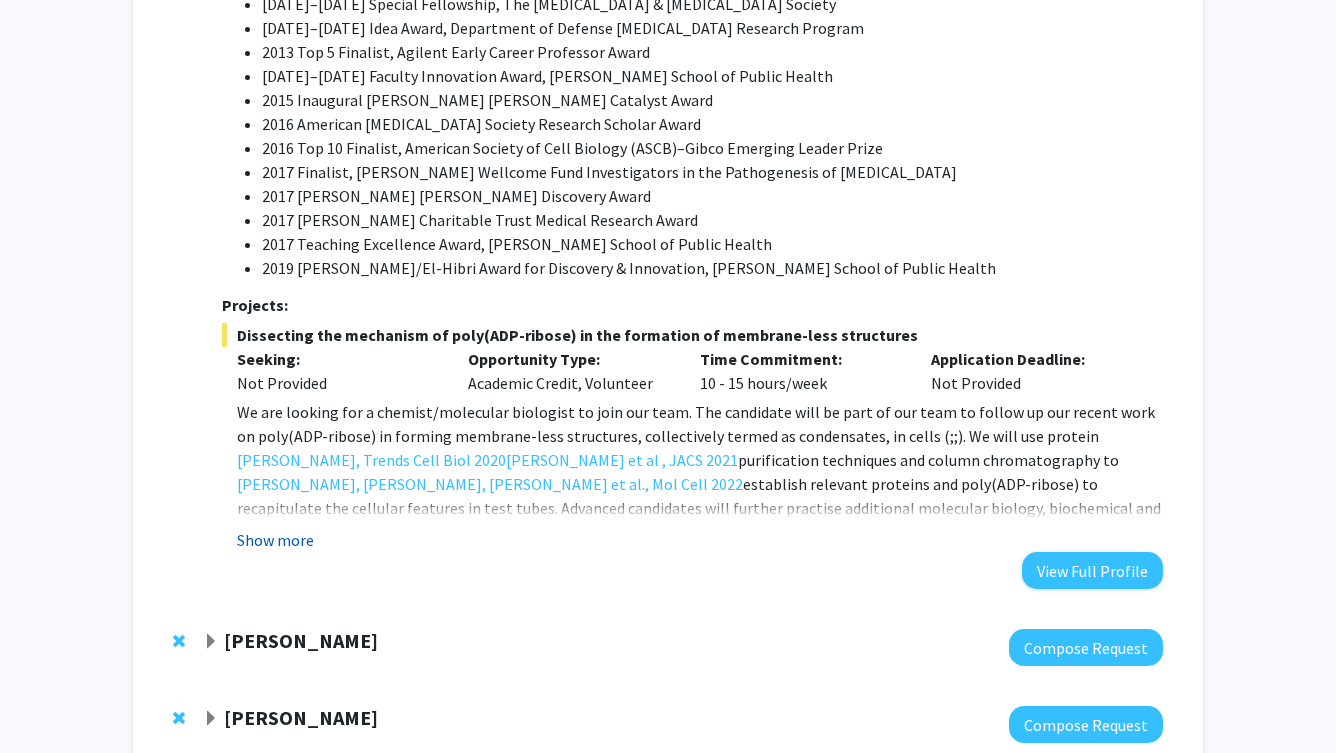 click on "Show more" at bounding box center (275, 540) 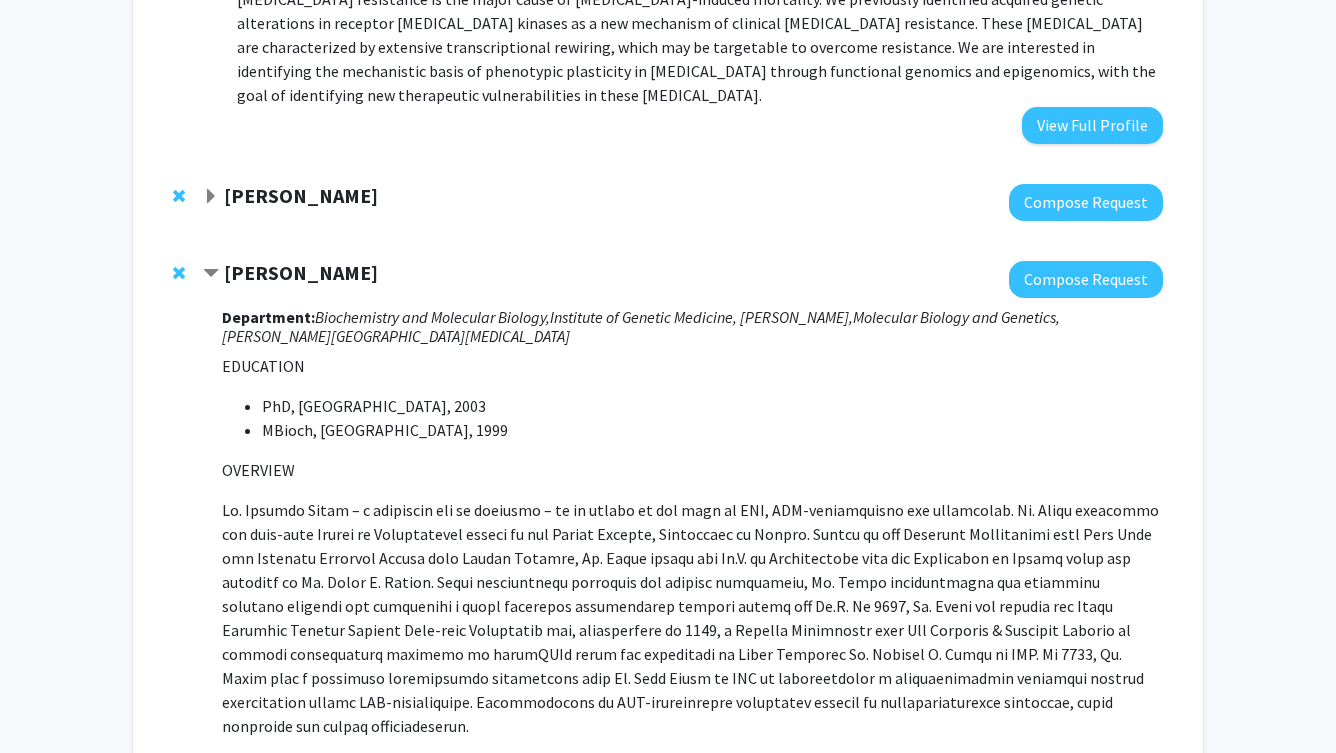 scroll, scrollTop: 1503, scrollLeft: 0, axis: vertical 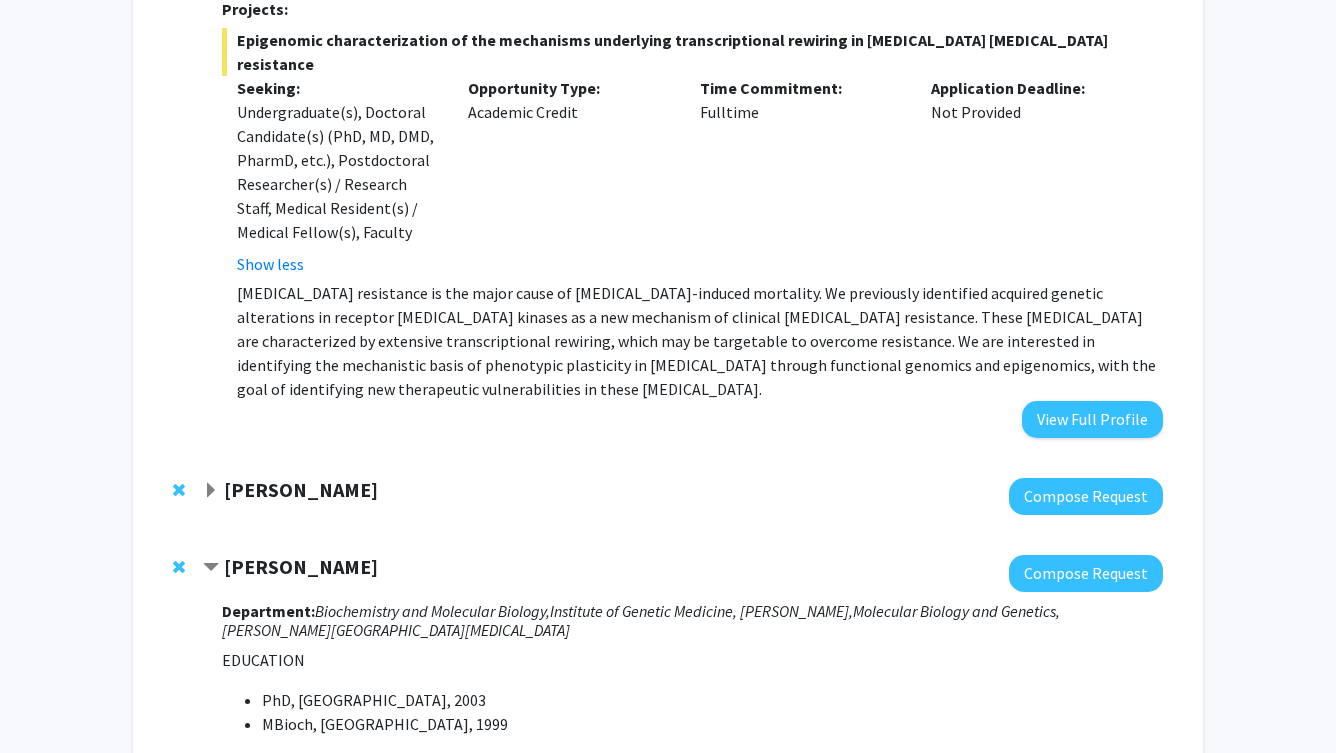 click on "Anthony K. L. Leung" 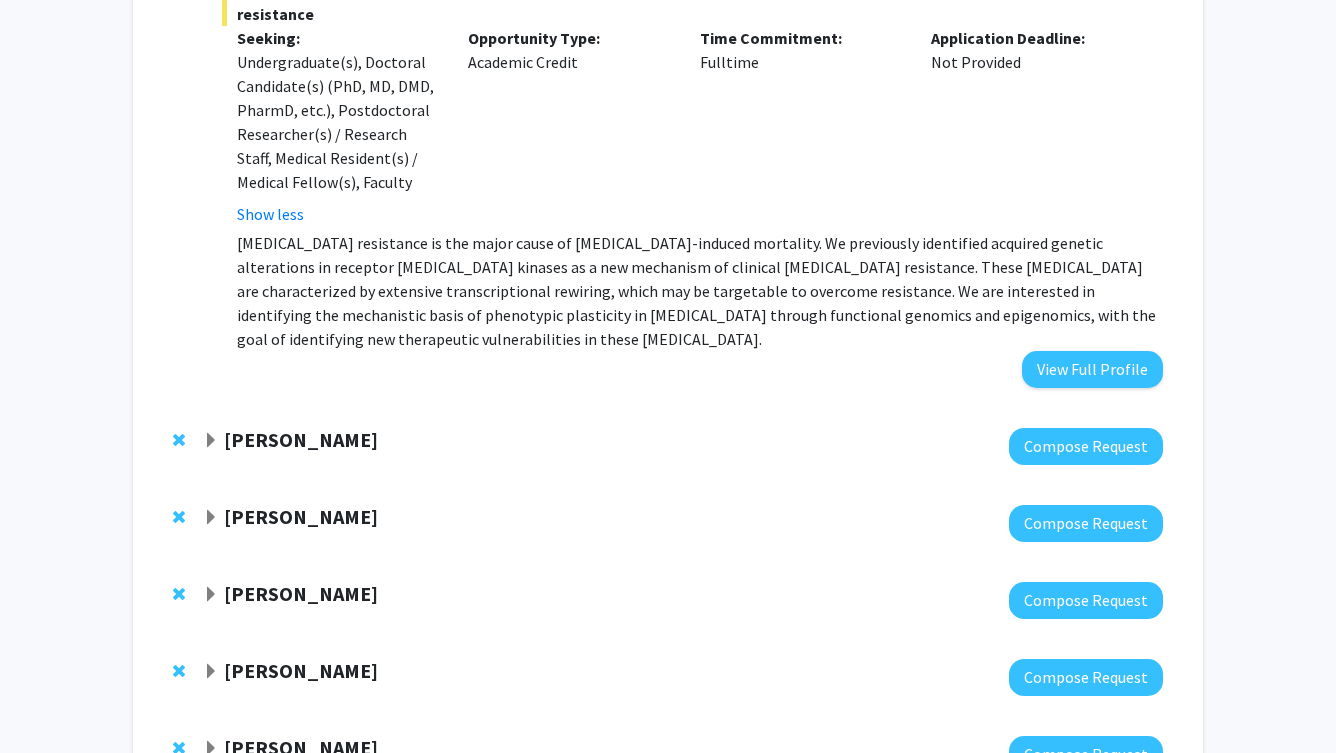 scroll, scrollTop: 1679, scrollLeft: 0, axis: vertical 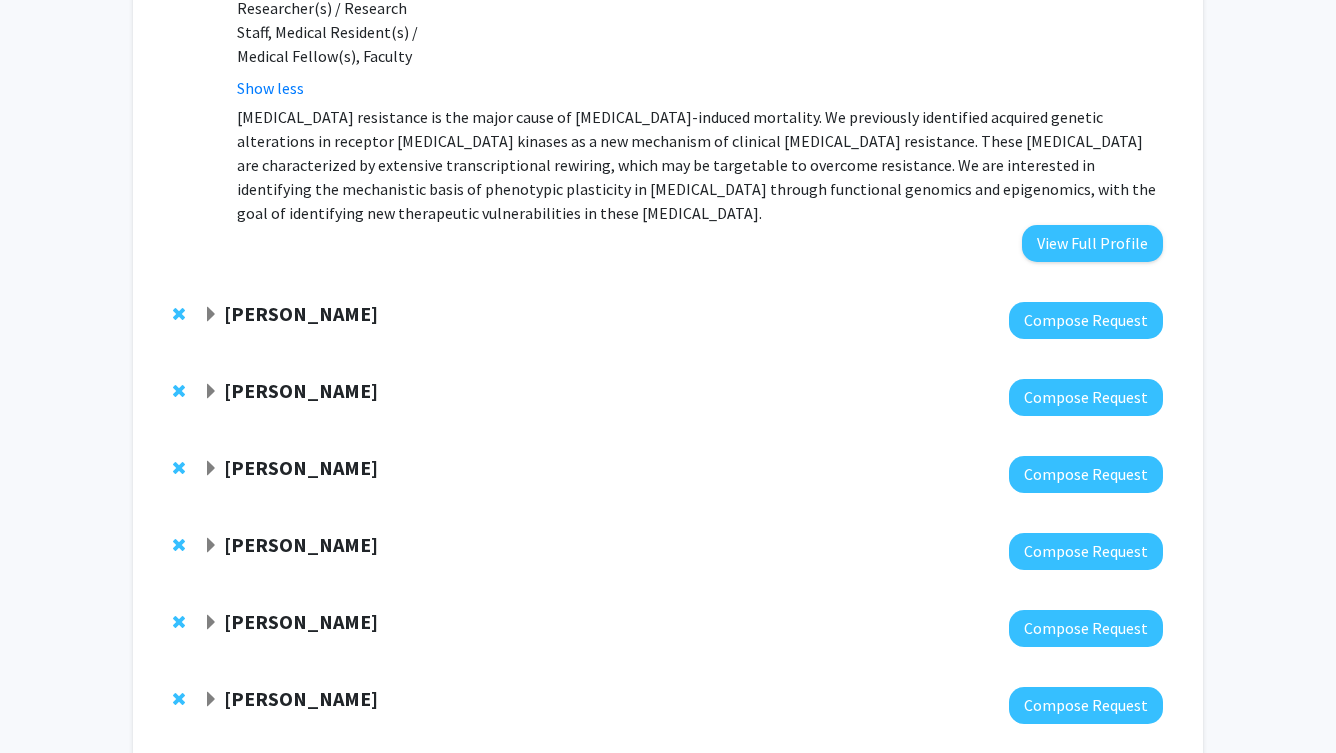 click on "Emily Johnson" 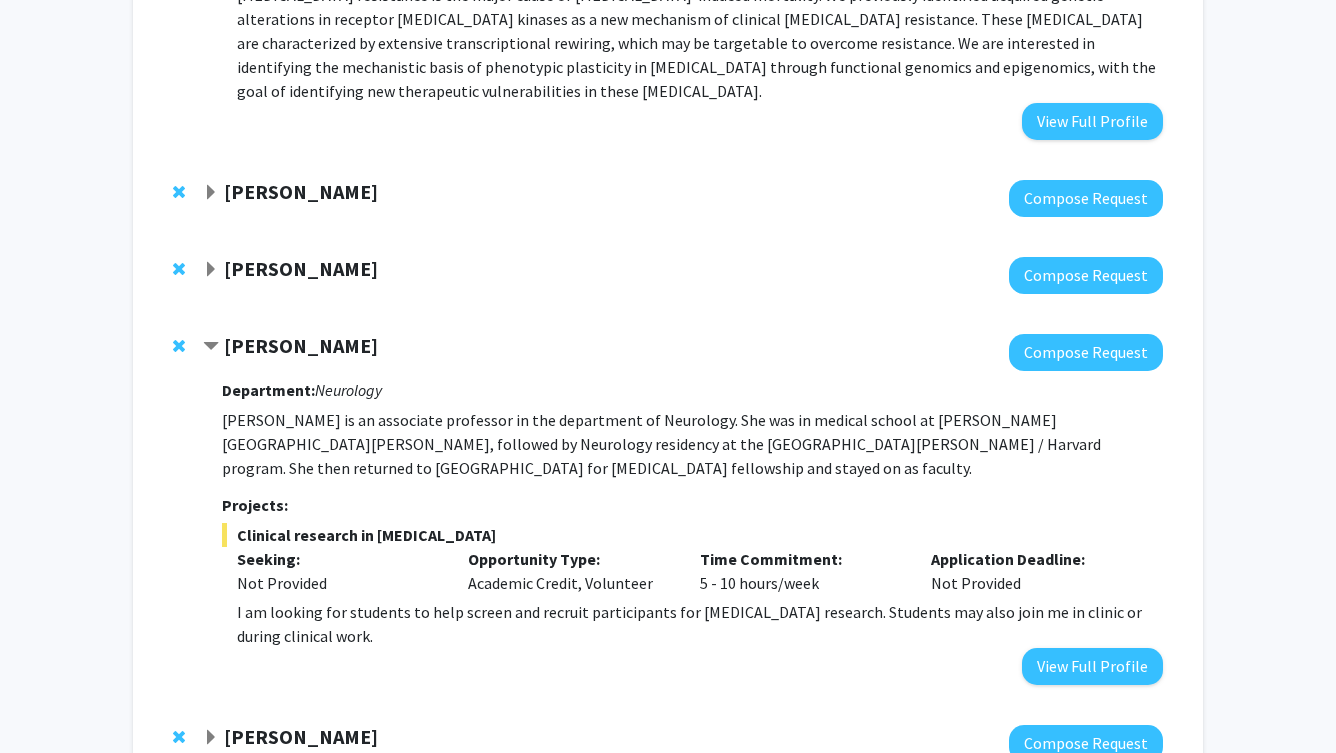 scroll, scrollTop: 1805, scrollLeft: 0, axis: vertical 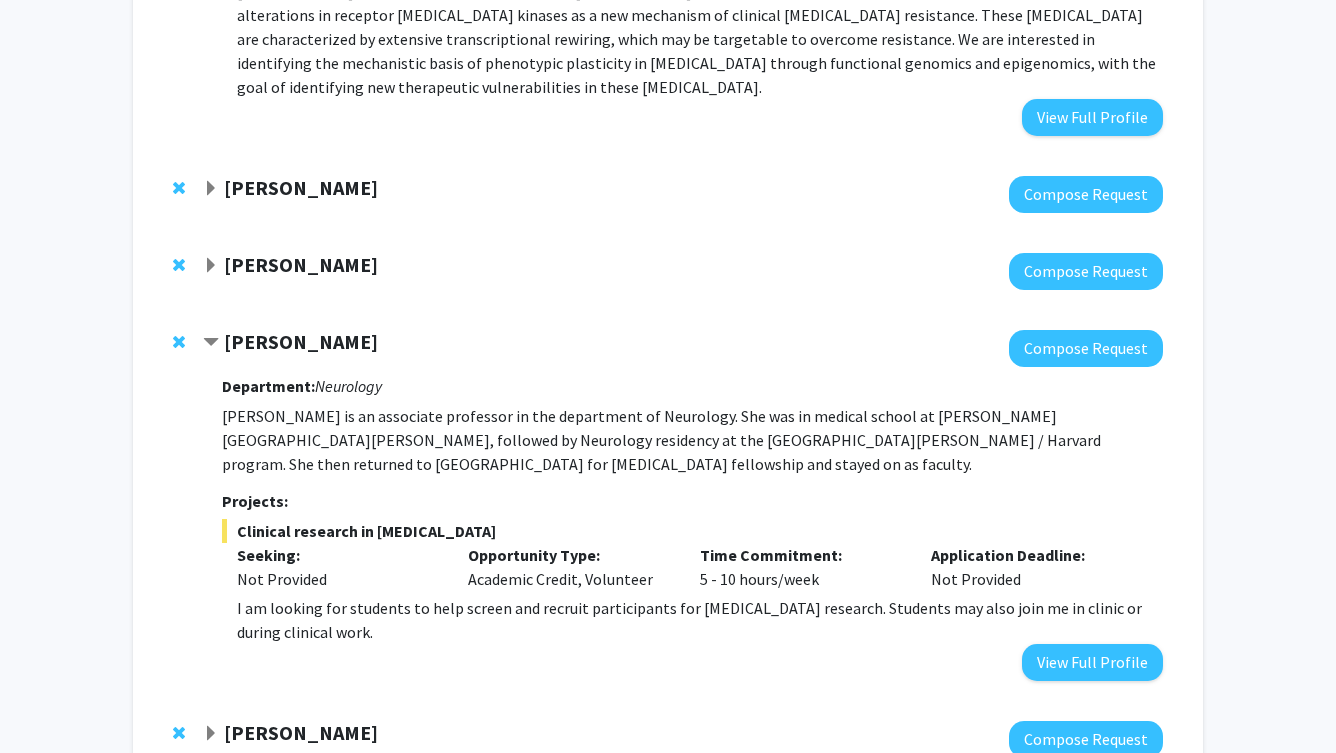 click on "Emily Johnson" 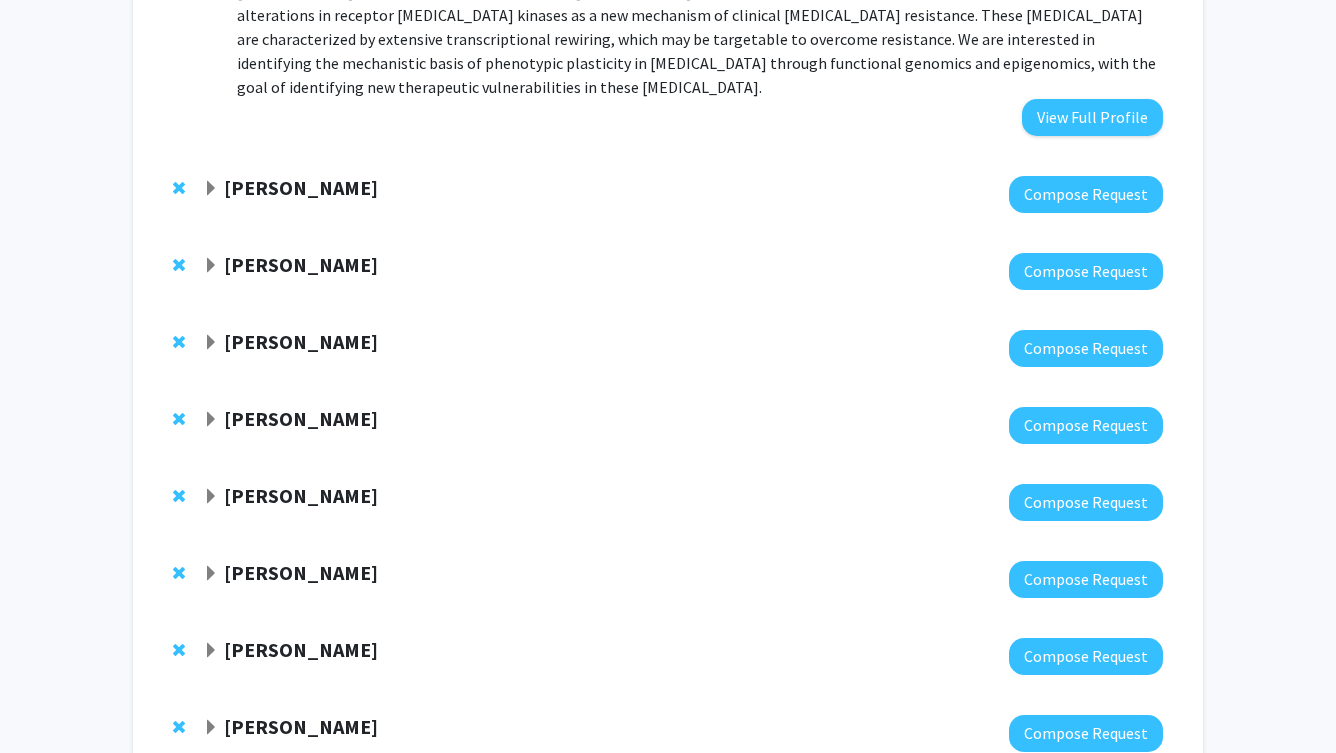 click on "Shari Liu" 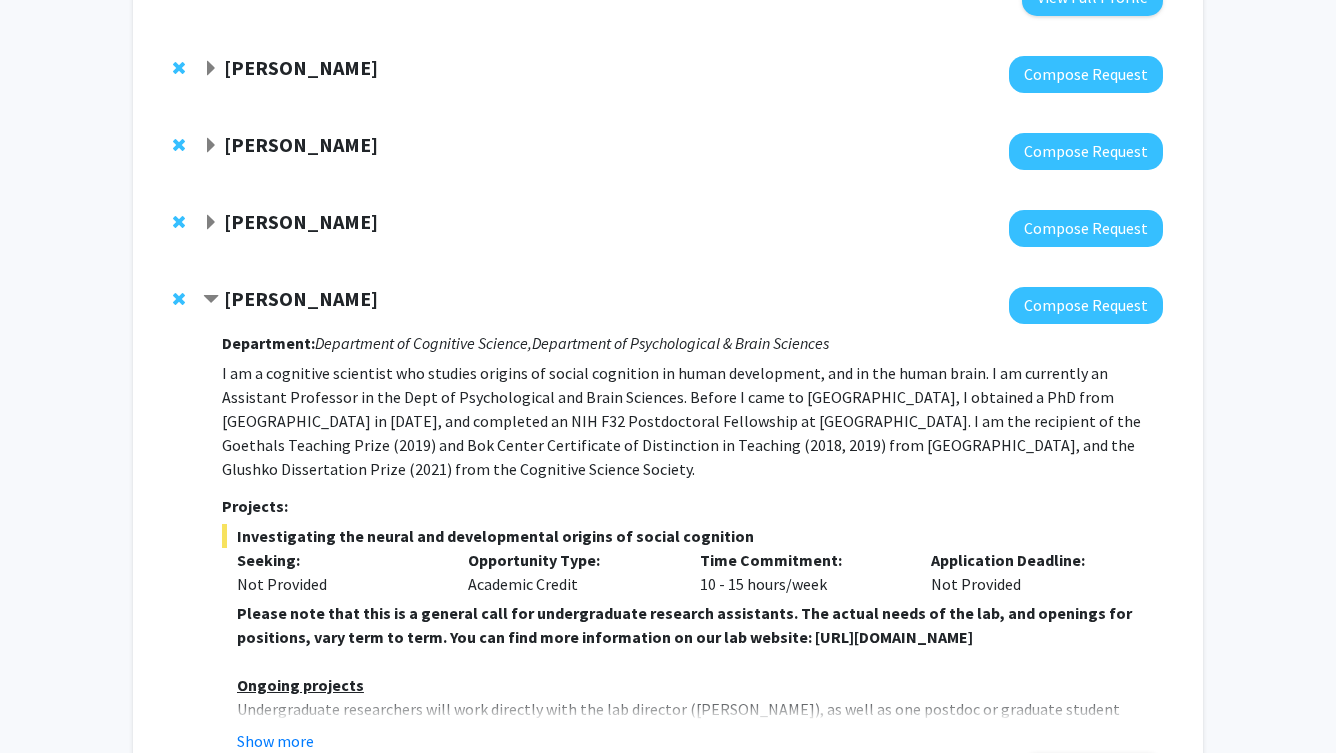 scroll, scrollTop: 1966, scrollLeft: 0, axis: vertical 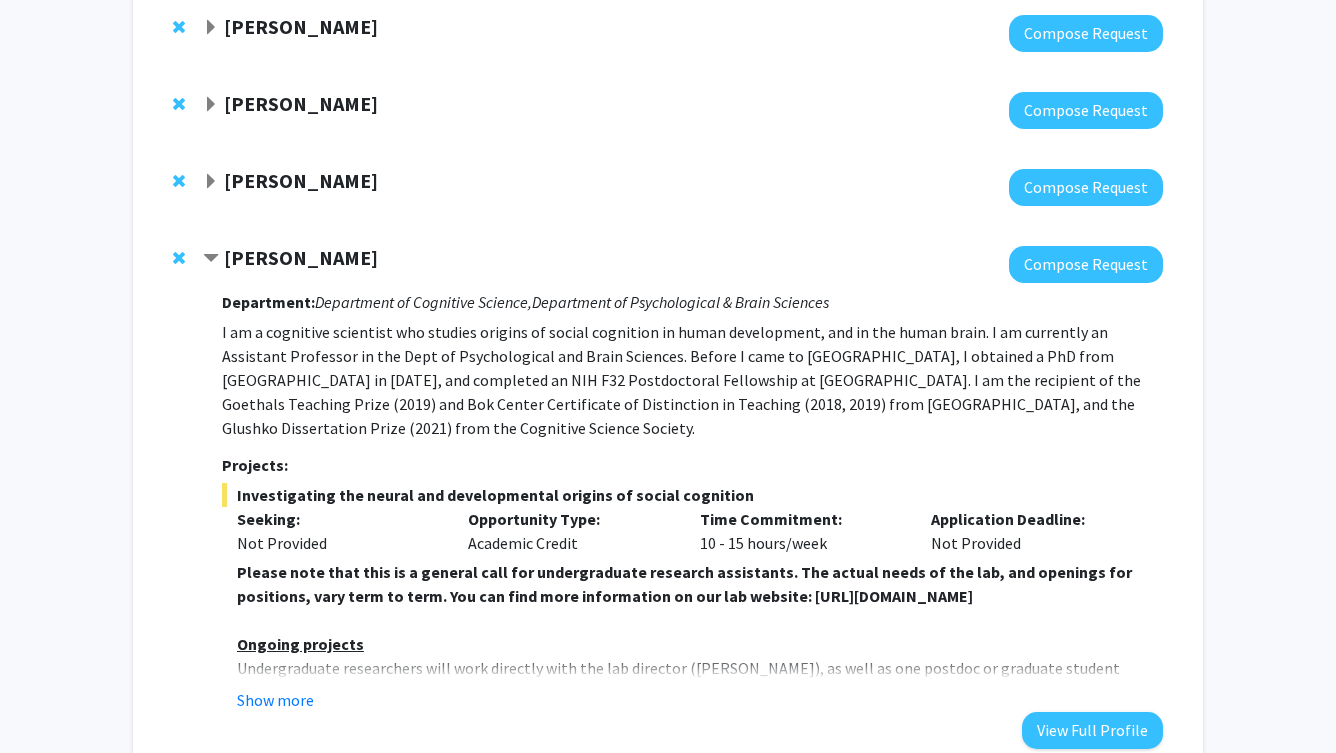 click on "Show more" at bounding box center [700, 700] 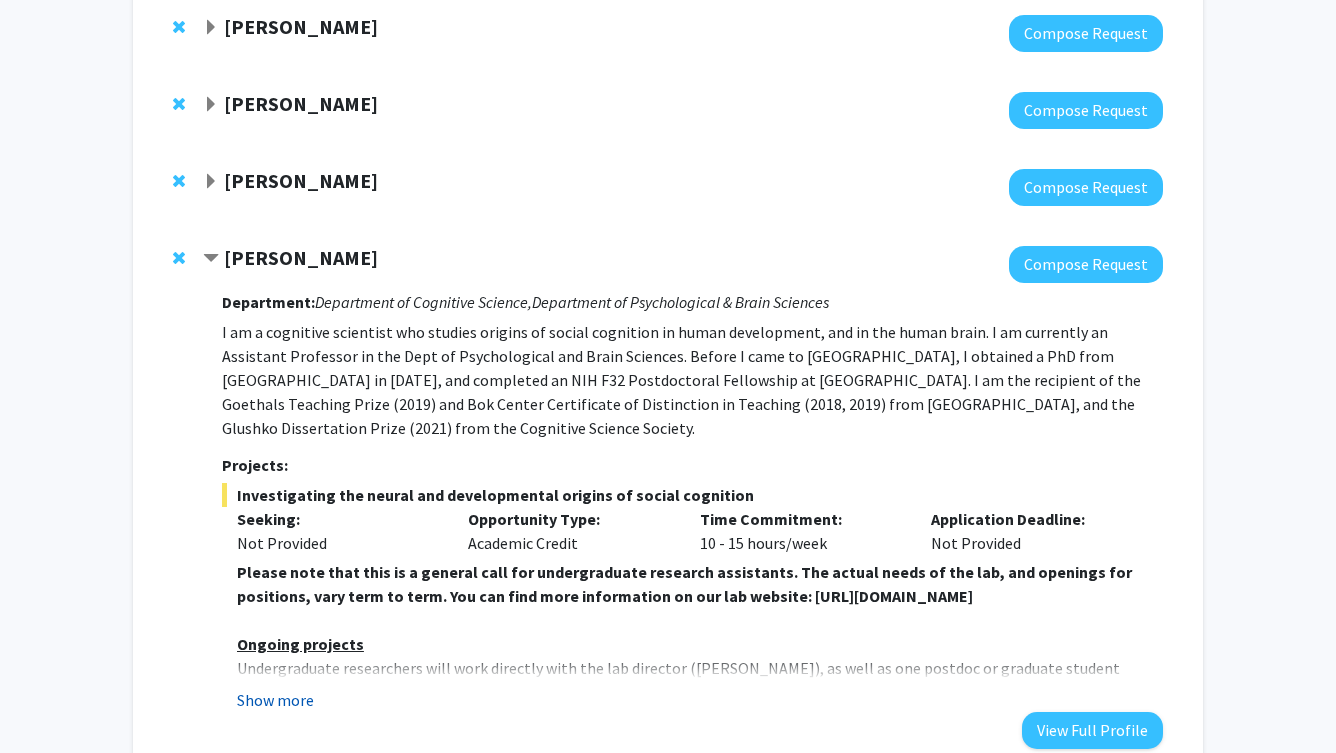 click on "Show more" at bounding box center (275, 700) 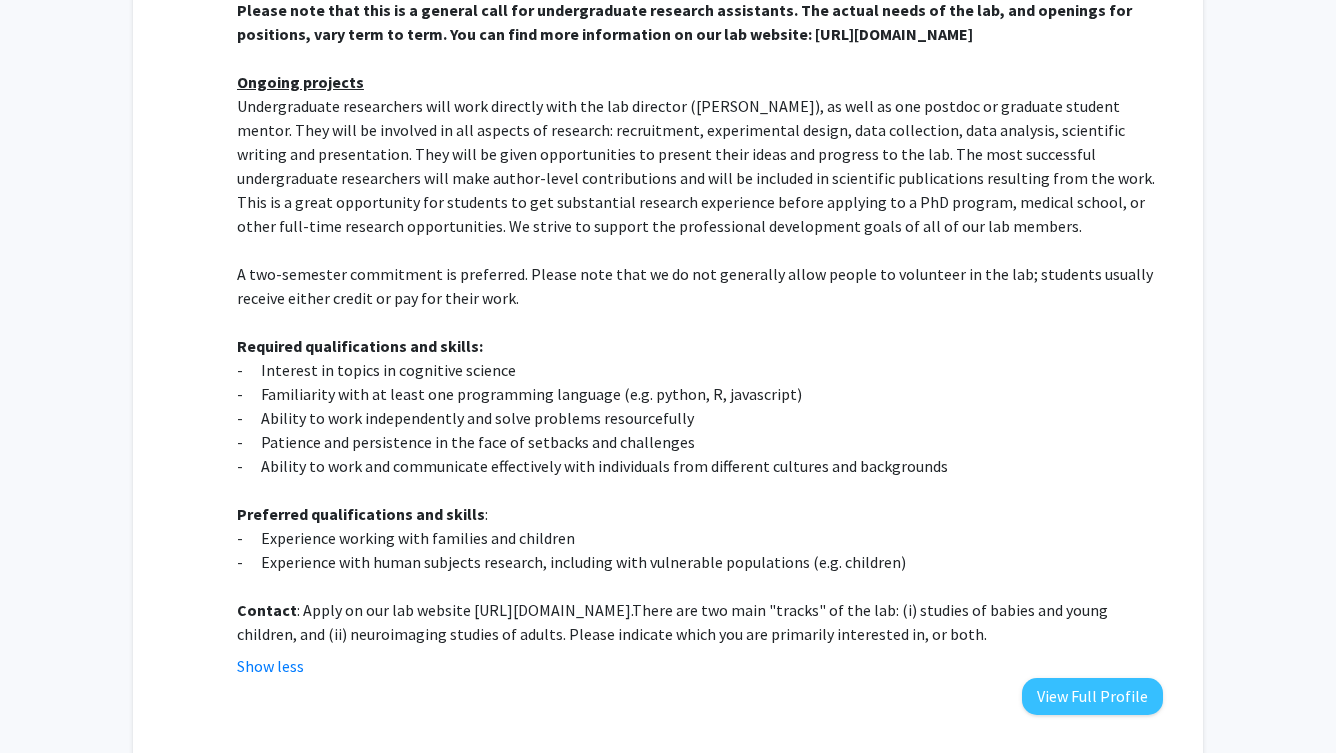 scroll, scrollTop: 2533, scrollLeft: 0, axis: vertical 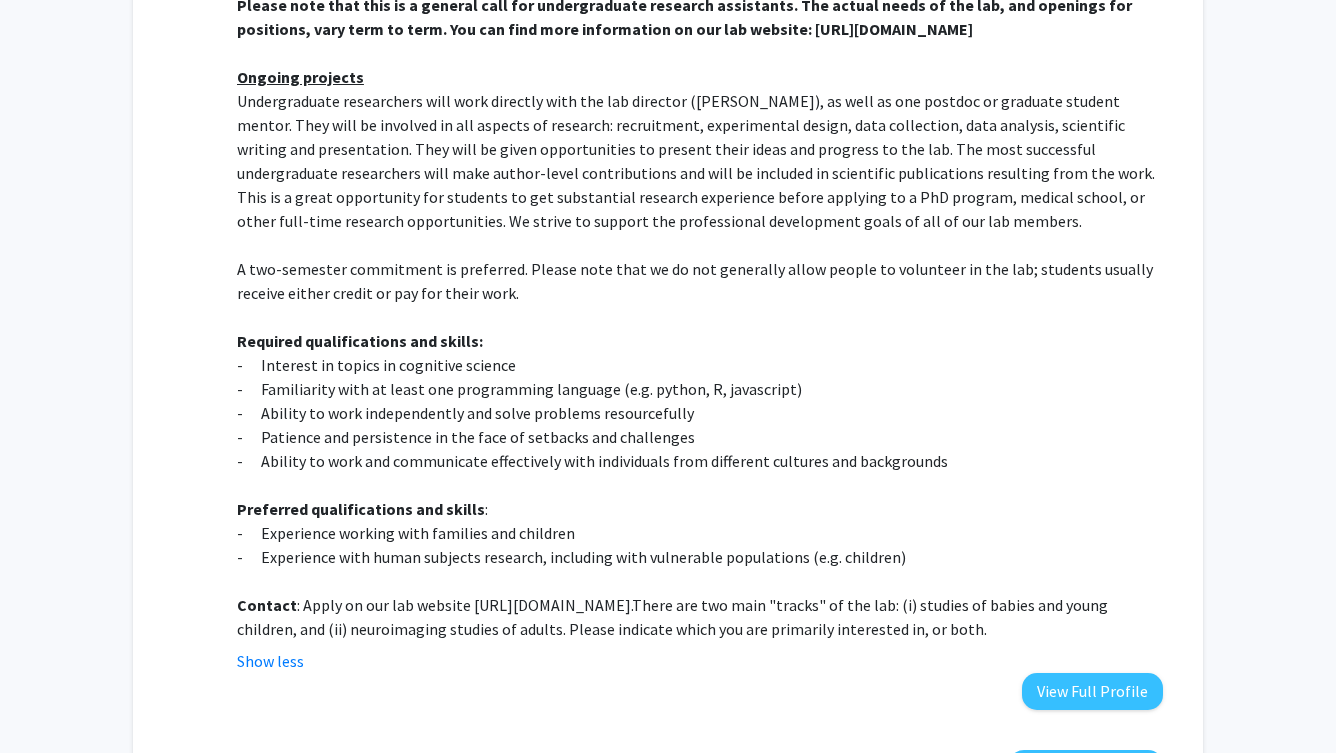 drag, startPoint x: 466, startPoint y: 509, endPoint x: 823, endPoint y: 512, distance: 357.0126 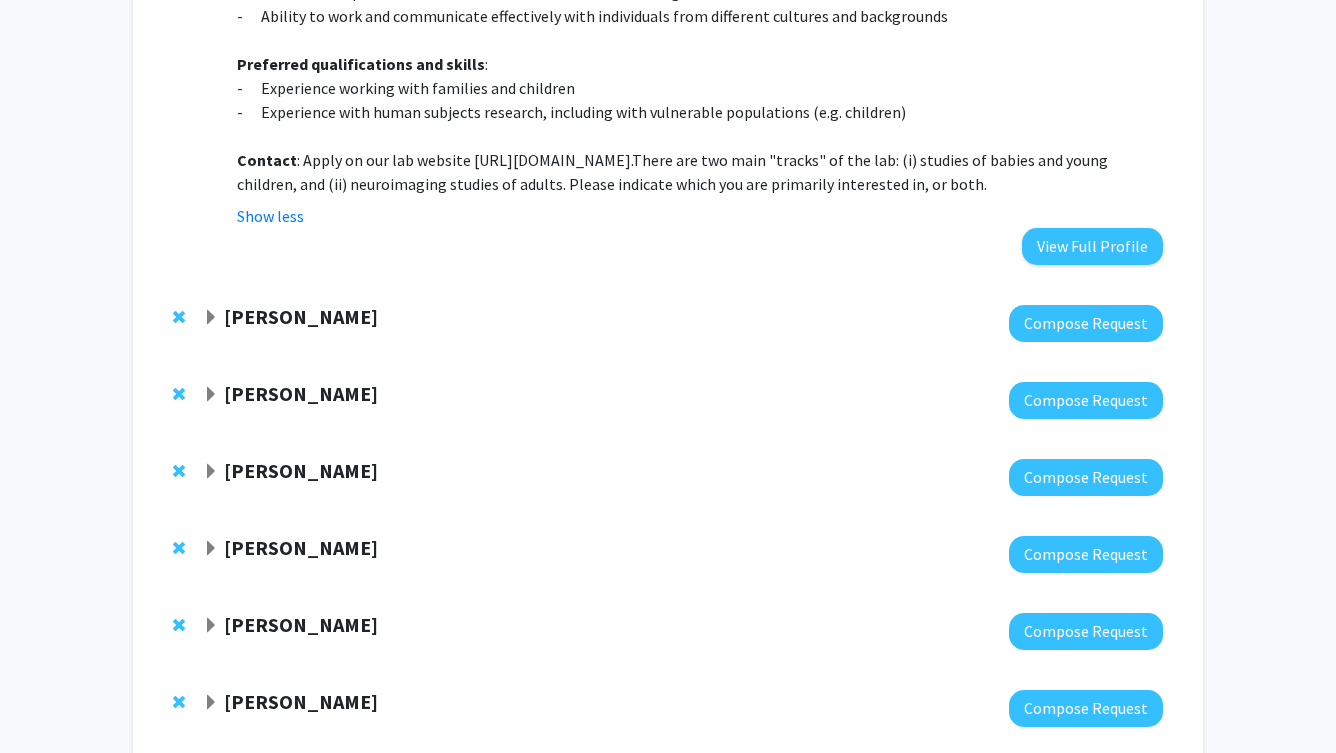 scroll, scrollTop: 2929, scrollLeft: 0, axis: vertical 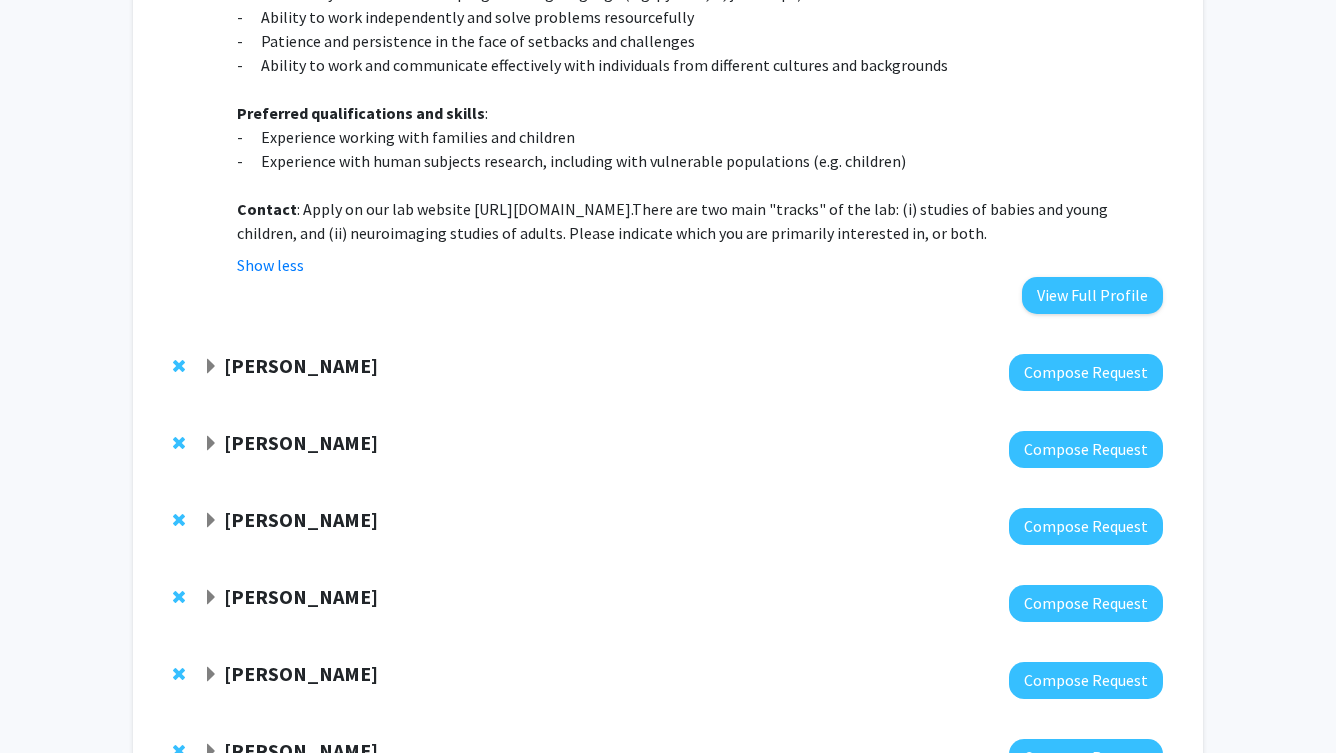 click on "Amir Kashani" 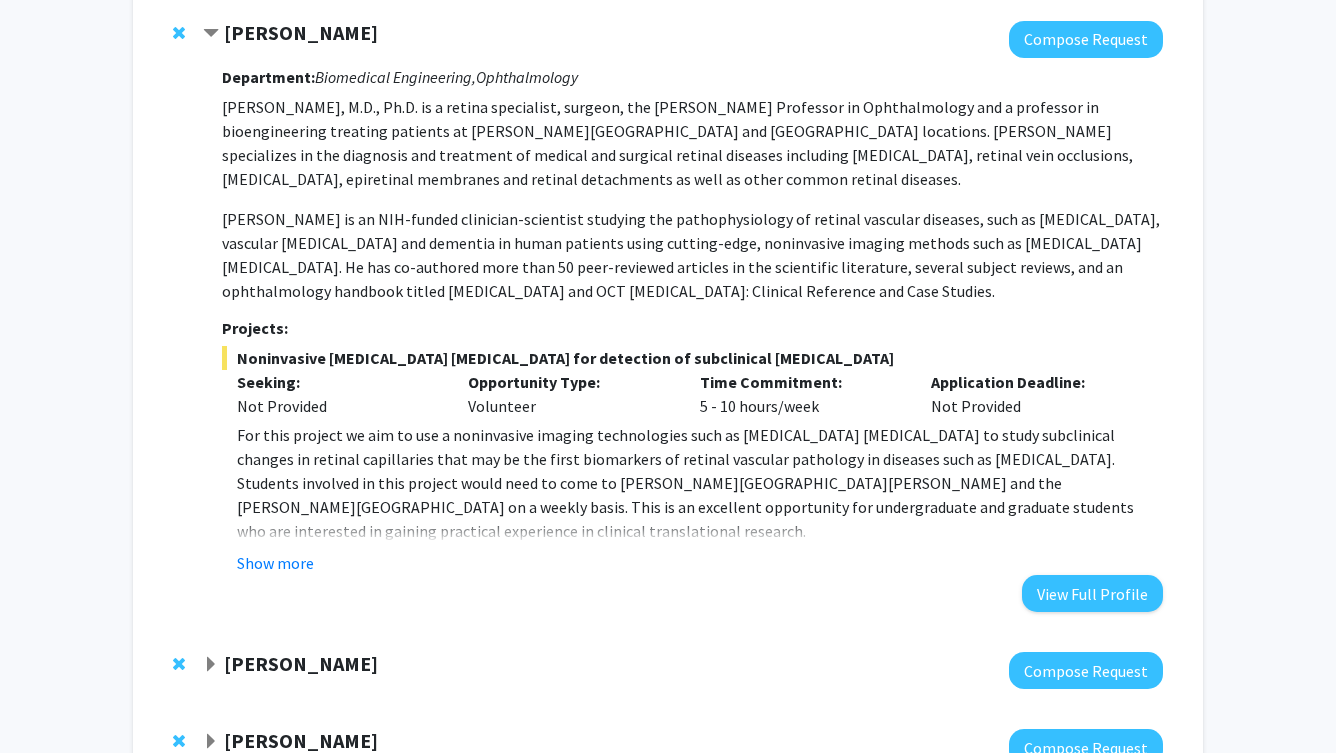scroll, scrollTop: 3255, scrollLeft: 0, axis: vertical 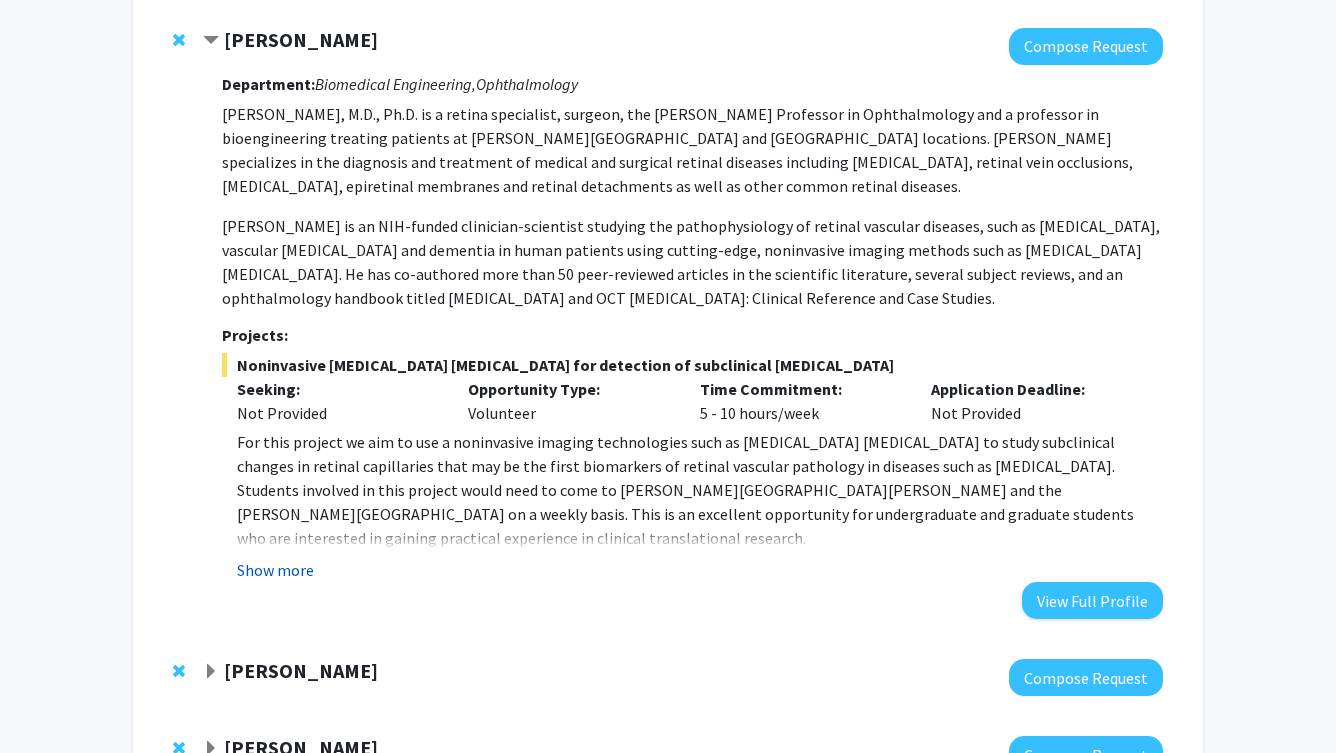 click on "Show more" at bounding box center [275, 570] 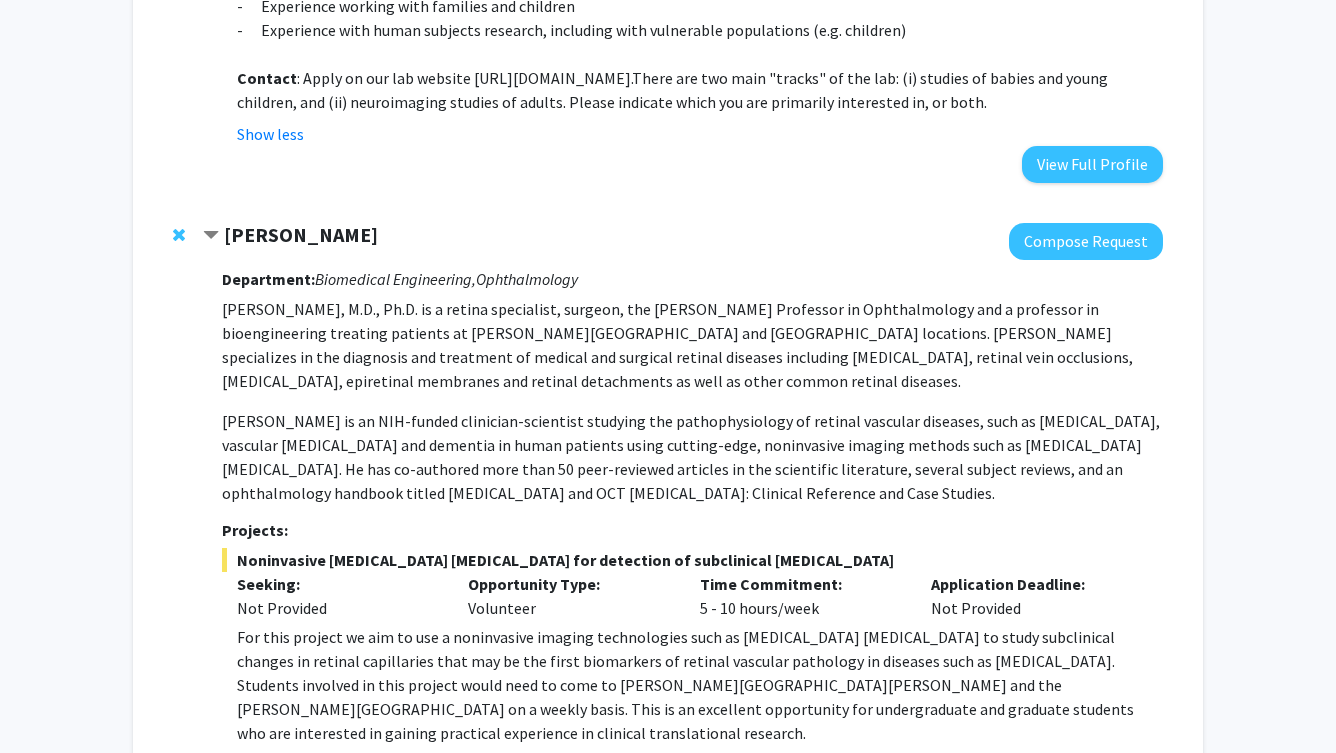 scroll, scrollTop: 2987, scrollLeft: 0, axis: vertical 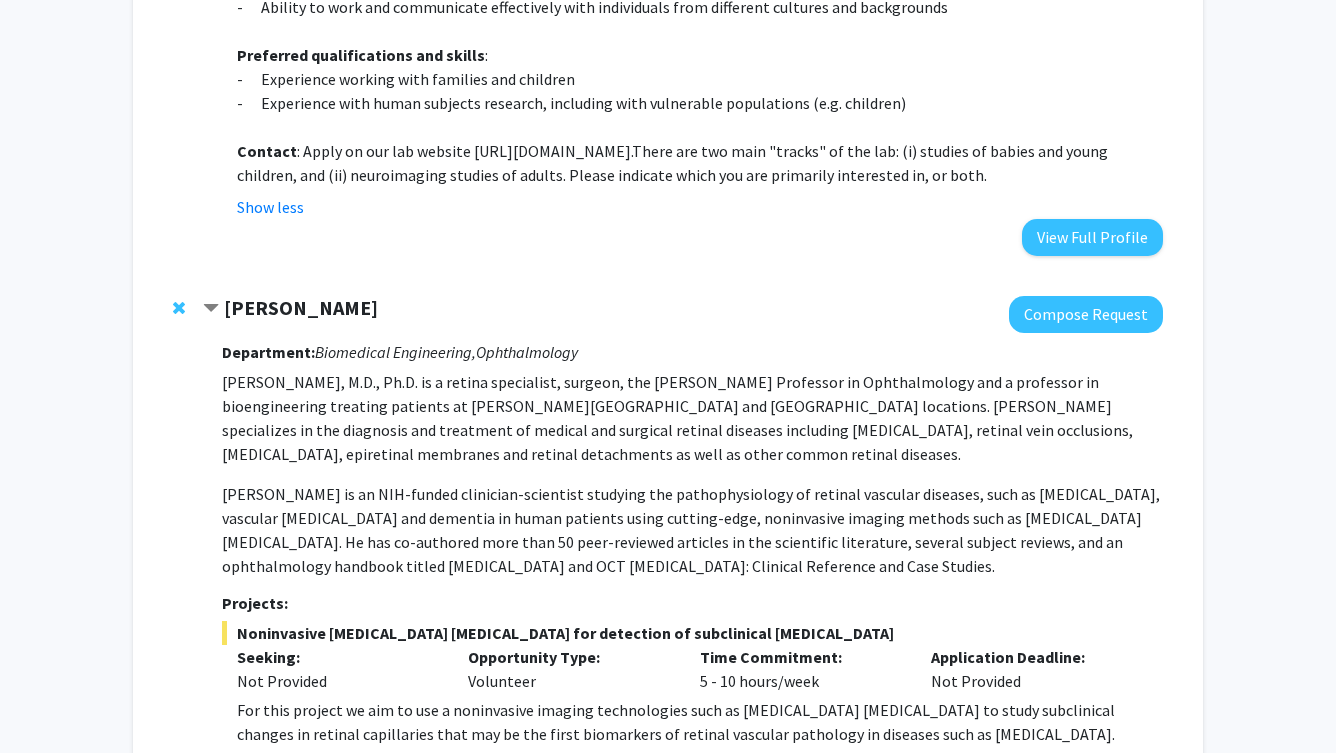 click on "Amir Kashani" 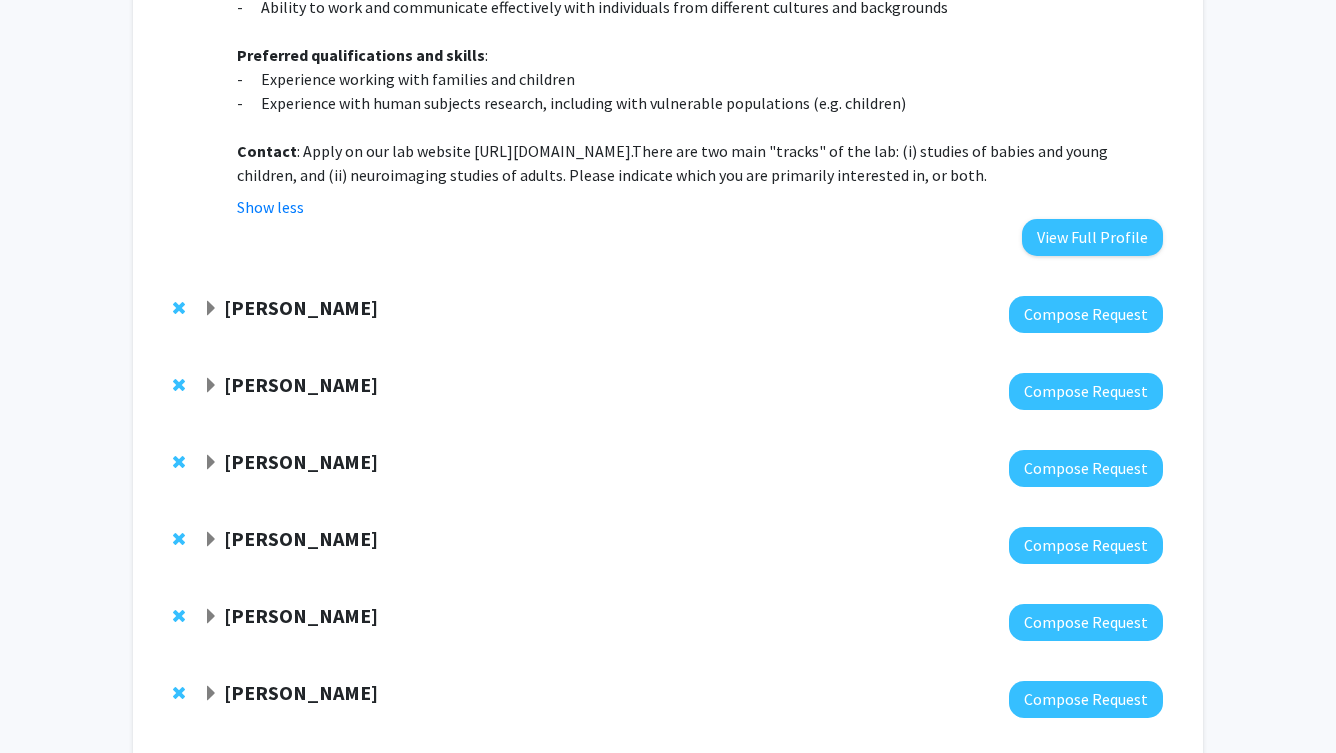 click on "Raj Mukherjee" 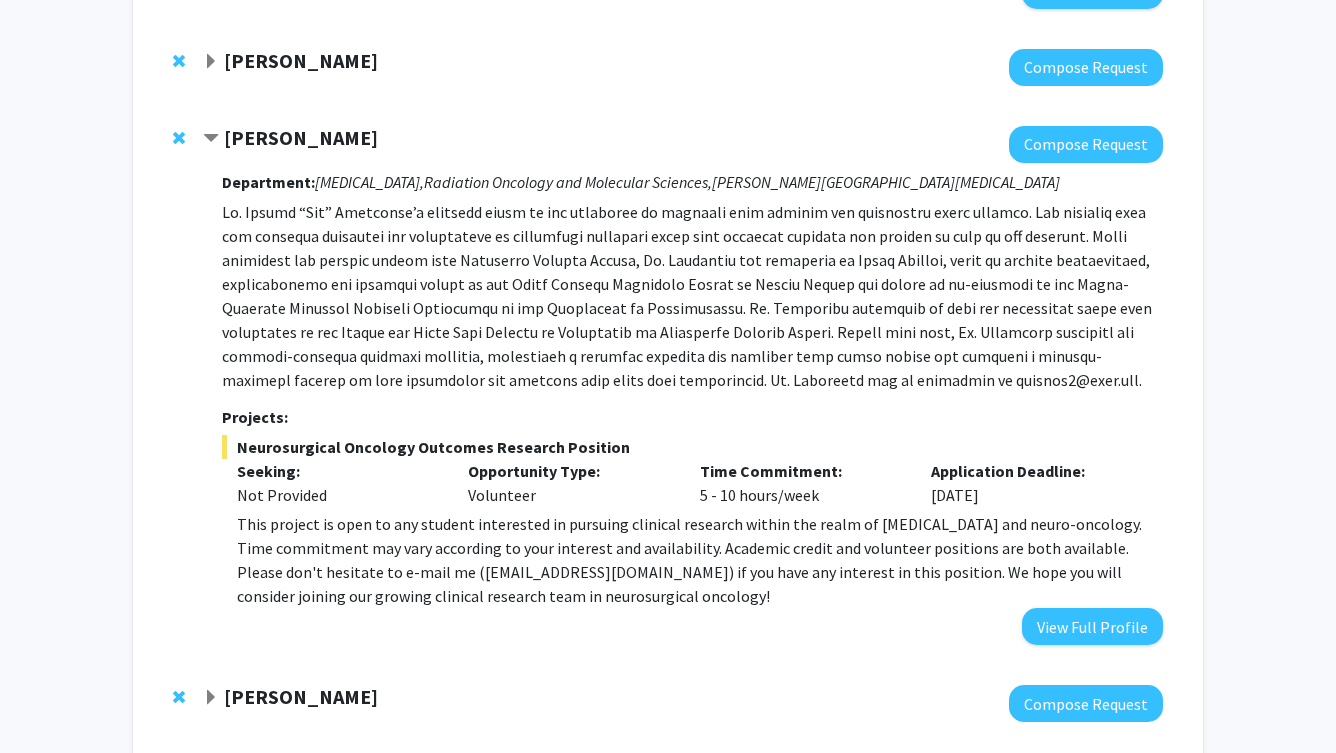 scroll, scrollTop: 3230, scrollLeft: 0, axis: vertical 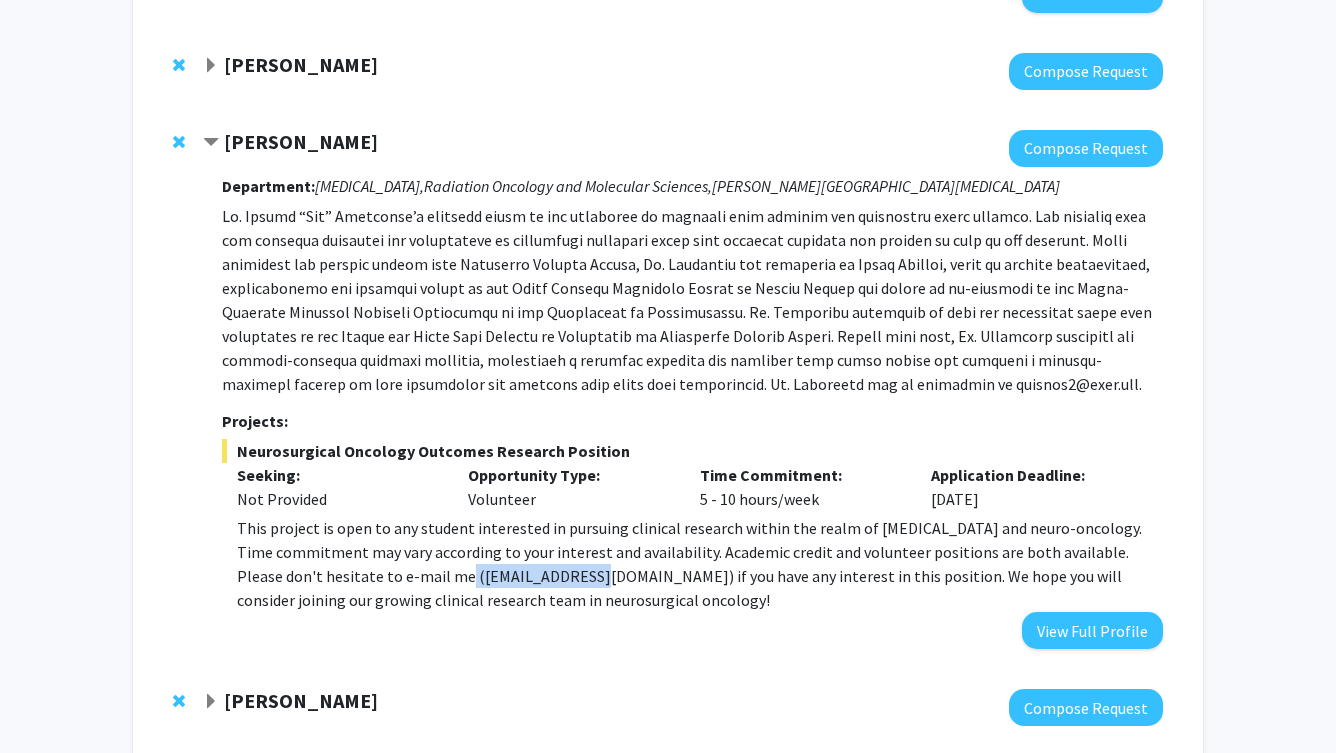 drag, startPoint x: 387, startPoint y: 482, endPoint x: 527, endPoint y: 489, distance: 140.1749 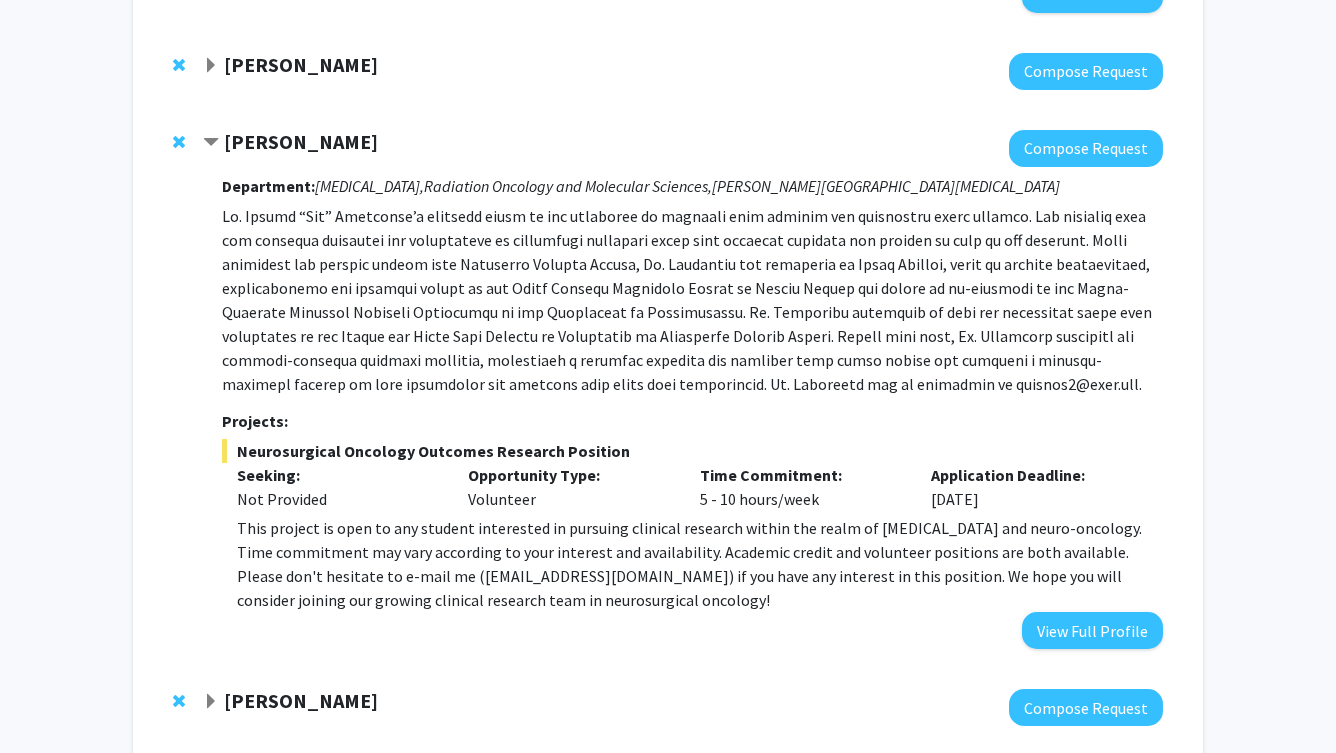 click on "This project is open to any student interested in pursuing clinical research within the realm of neurosurgery and neuro-oncology. Time commitment may vary according to your interest and availability.  Academic credit and volunteer positions are both available. Please don't hesitate to e-mail me (dmukher1@jhmi.edu) if you have any interest in this position. We hope you will consider joining our growing clinical research team in neurosurgical oncology!" at bounding box center (700, 564) 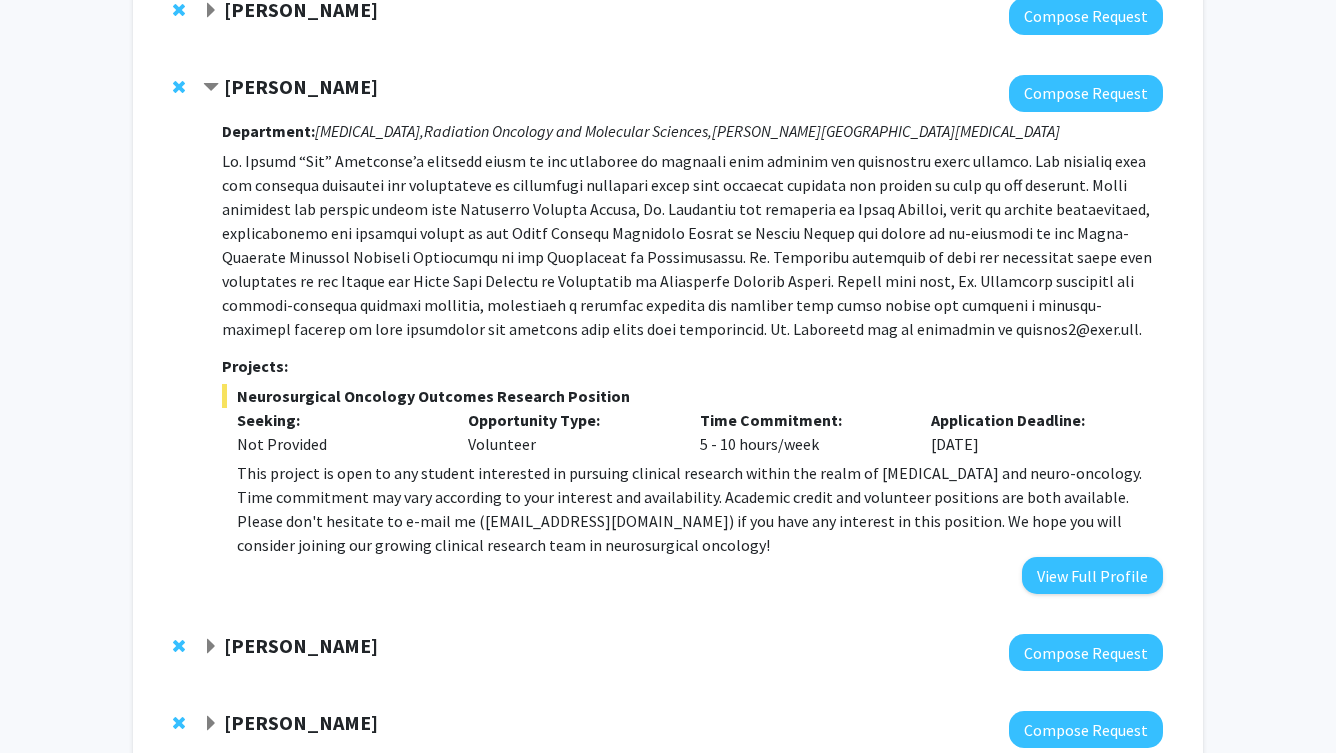 scroll, scrollTop: 3428, scrollLeft: 0, axis: vertical 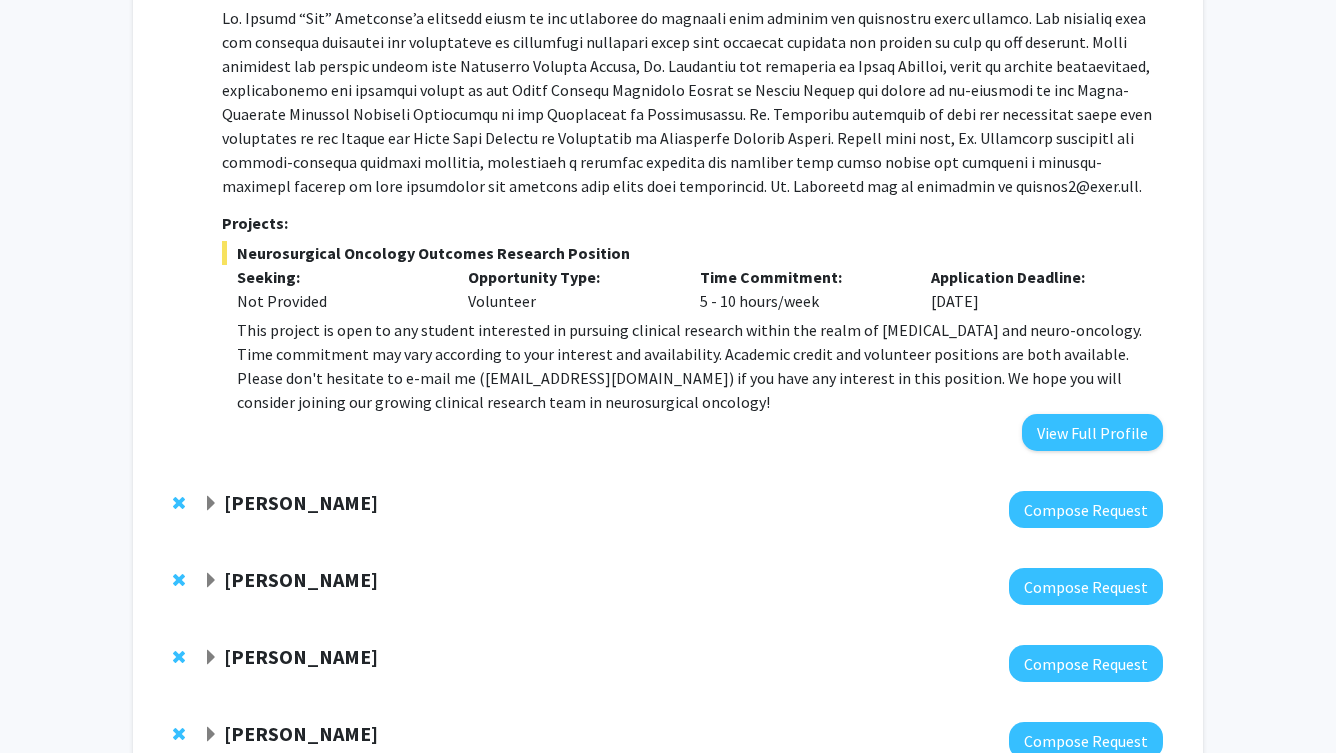 click on "Robert Stevens" 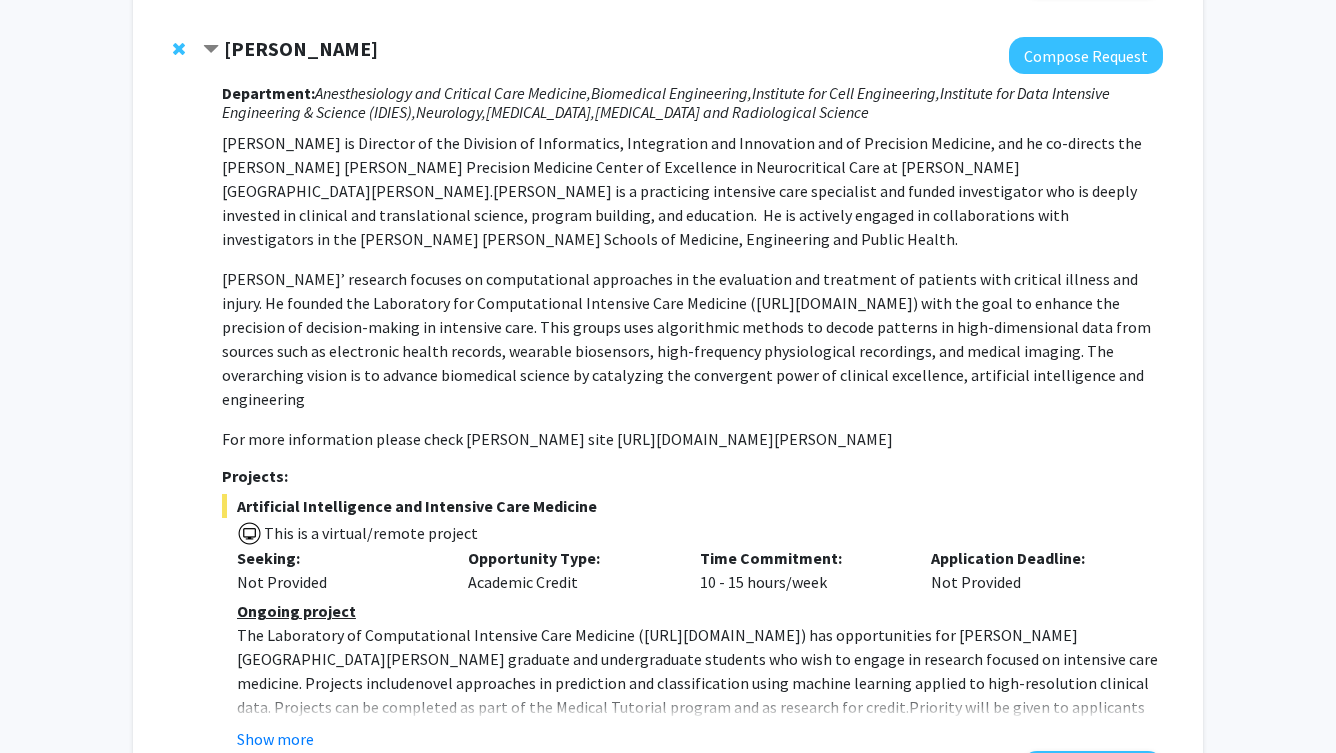 scroll, scrollTop: 3883, scrollLeft: 0, axis: vertical 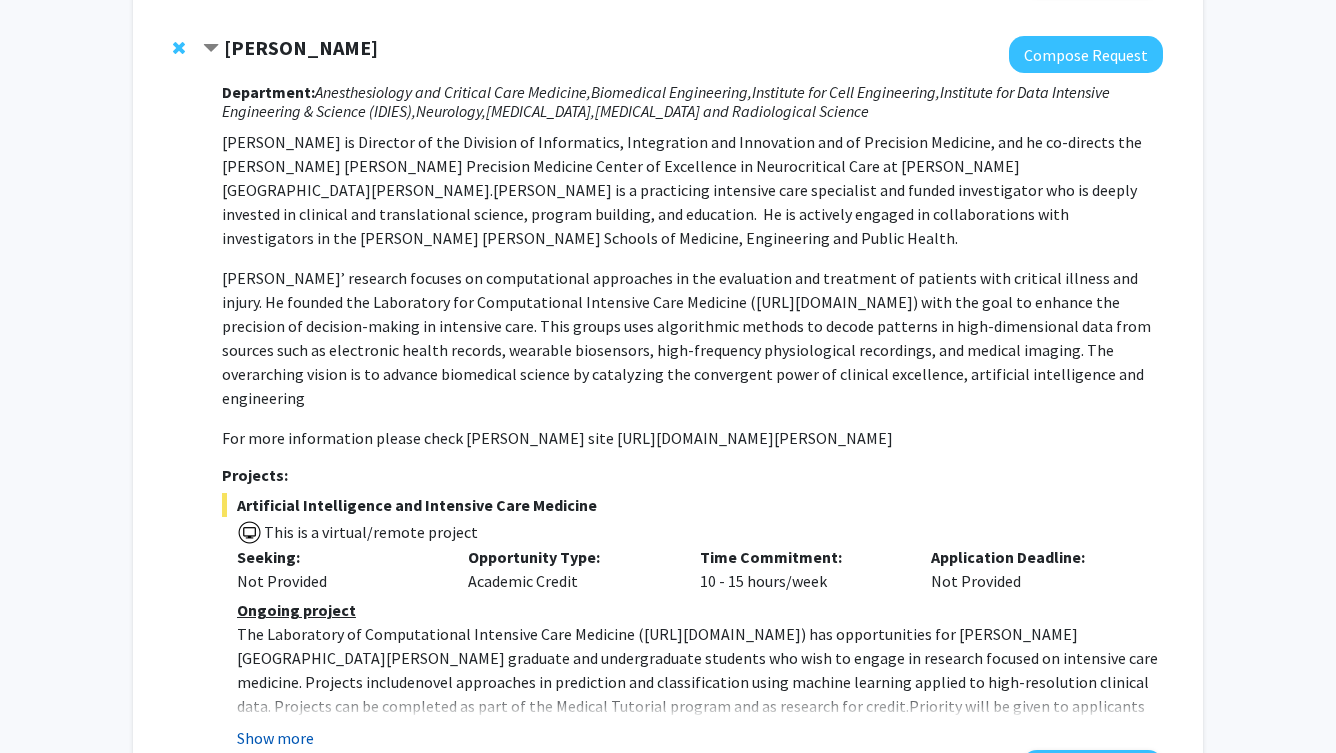 click on "Show more" at bounding box center [275, 738] 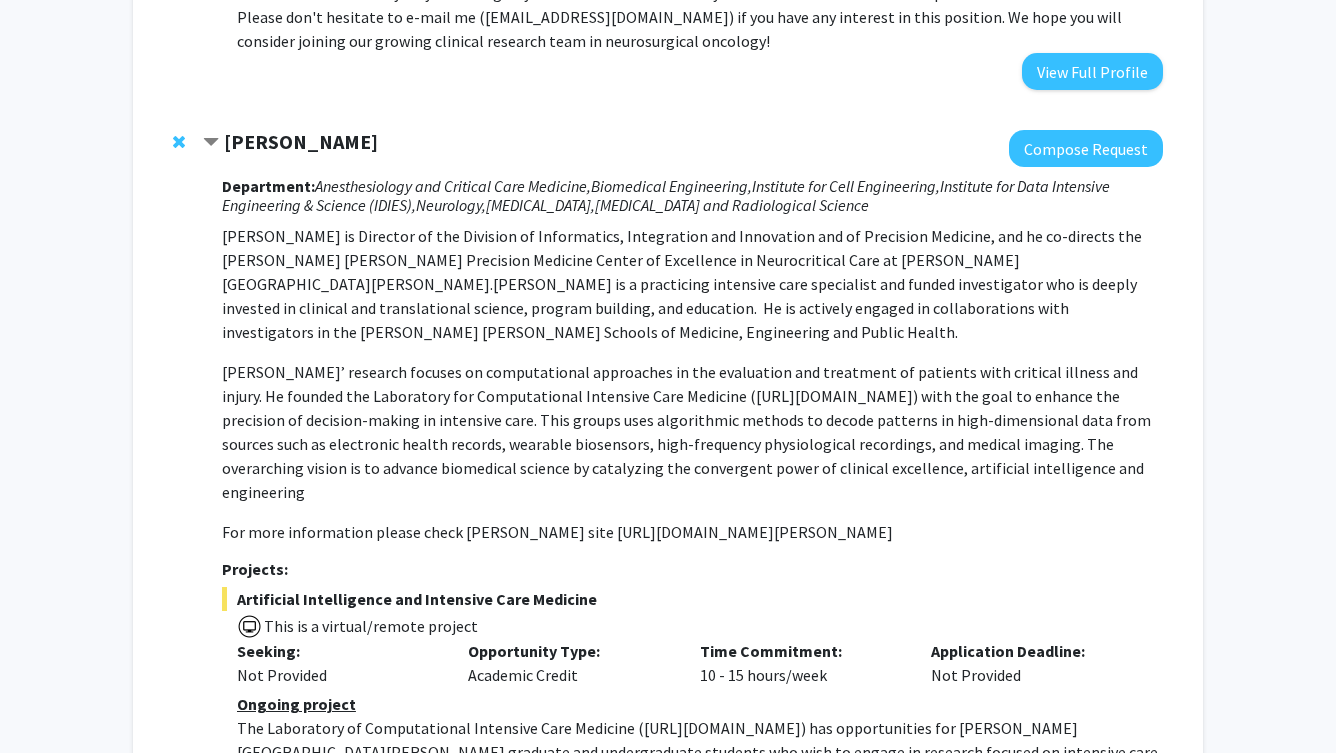 scroll, scrollTop: 3633, scrollLeft: 0, axis: vertical 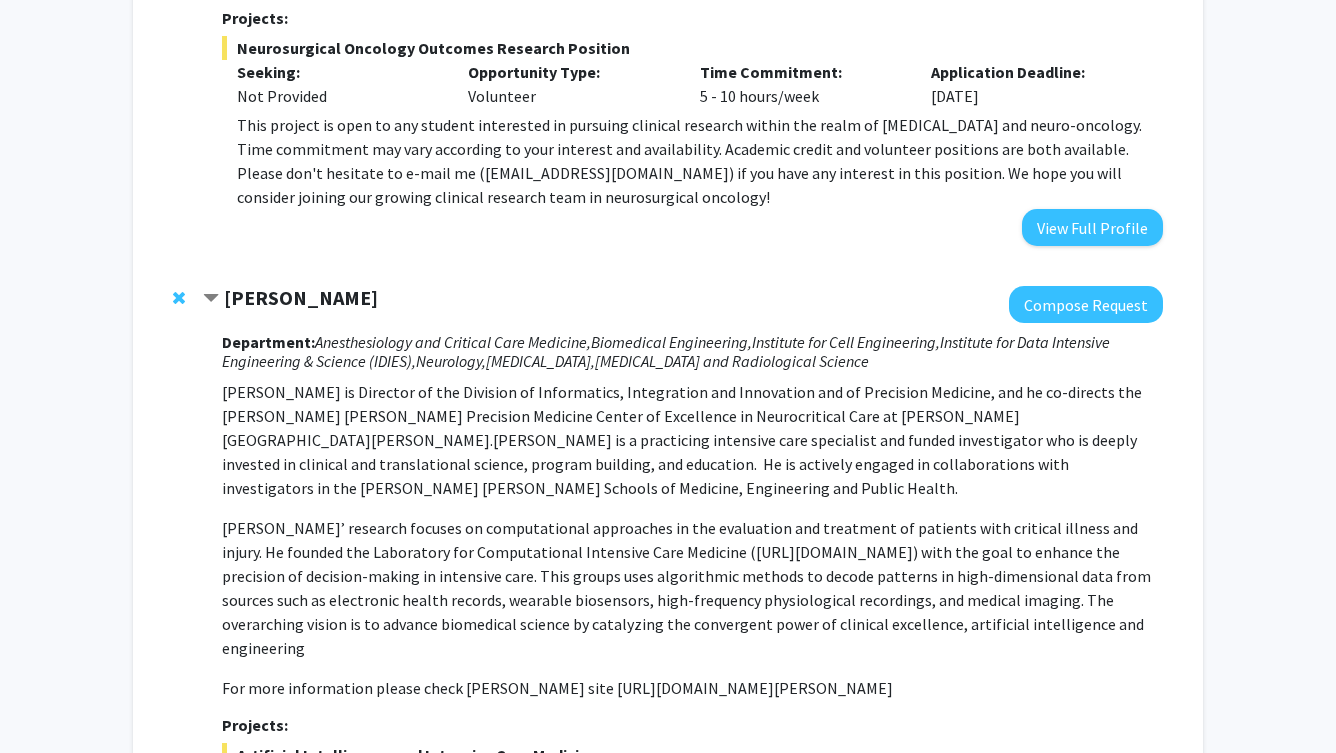 click on "Robert Stevens" 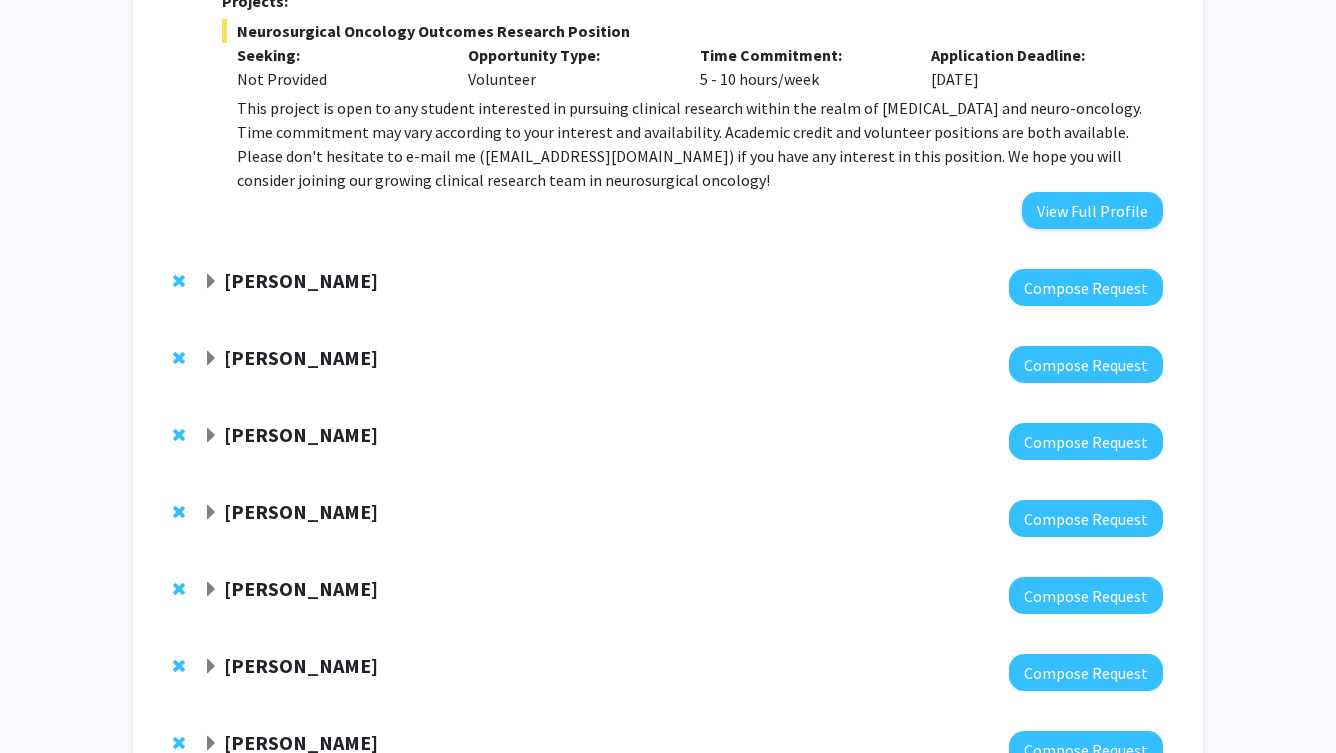 click on "Stephen Baylin" 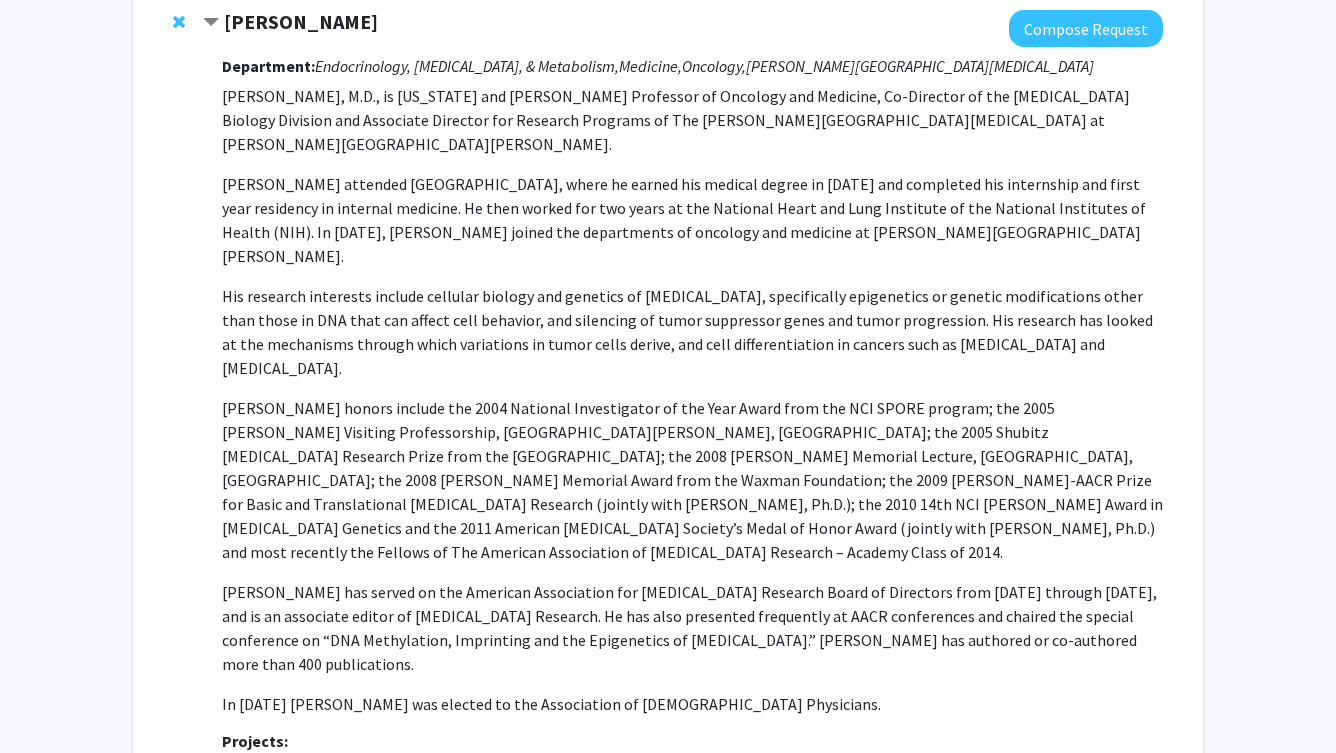 scroll, scrollTop: 4065, scrollLeft: 0, axis: vertical 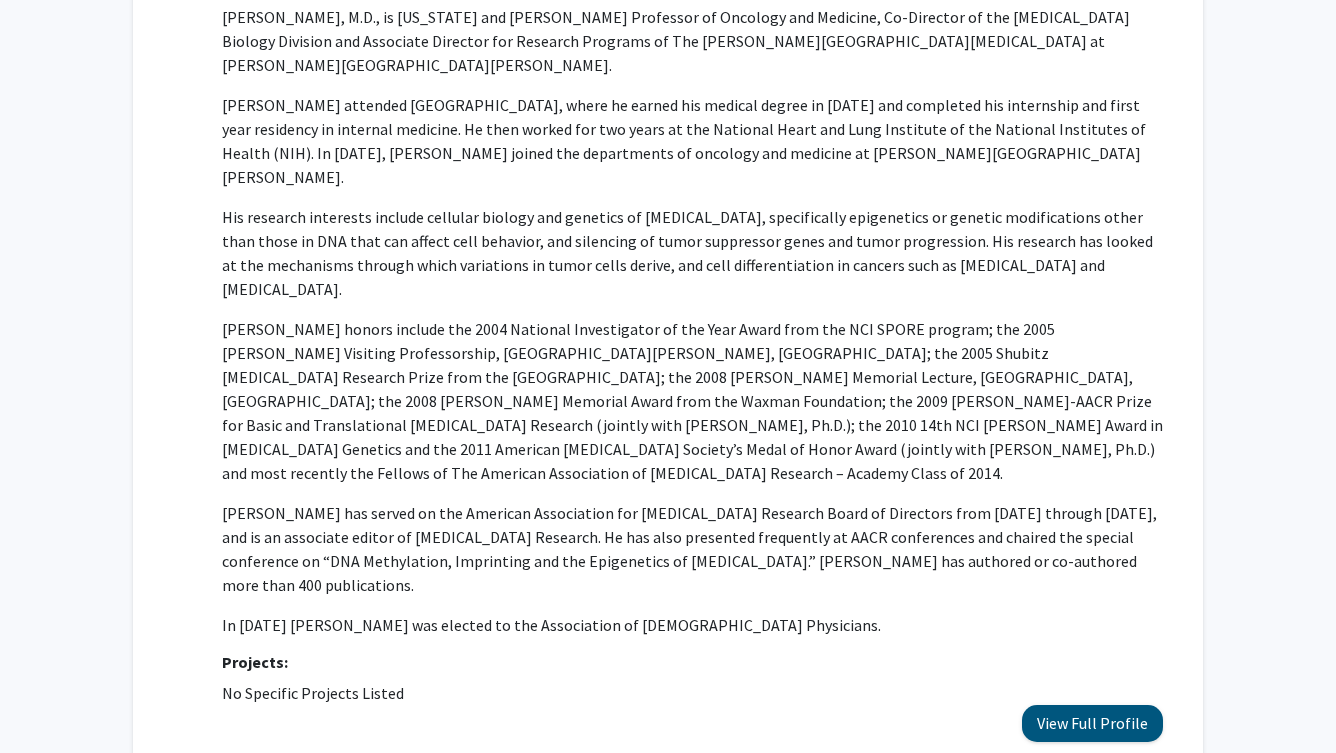 click on "View Full Profile" at bounding box center (1092, 723) 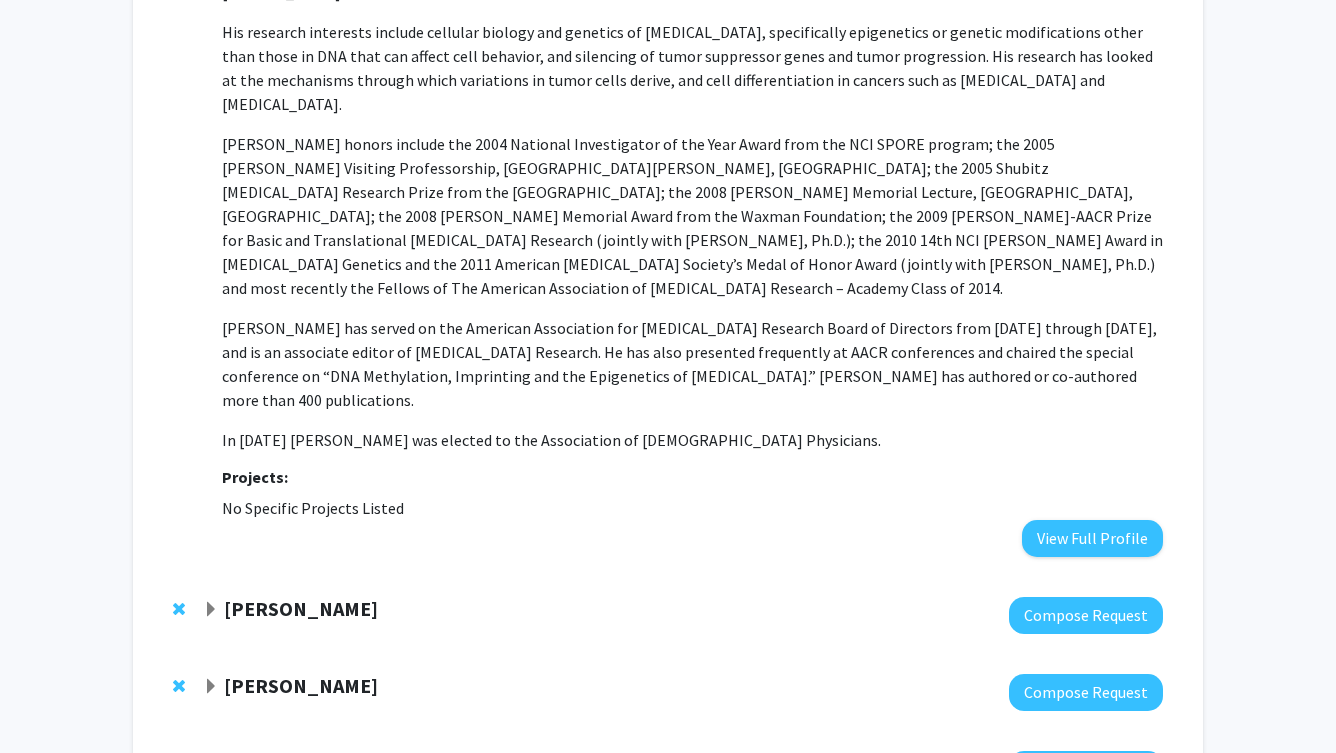 scroll, scrollTop: 4317, scrollLeft: 0, axis: vertical 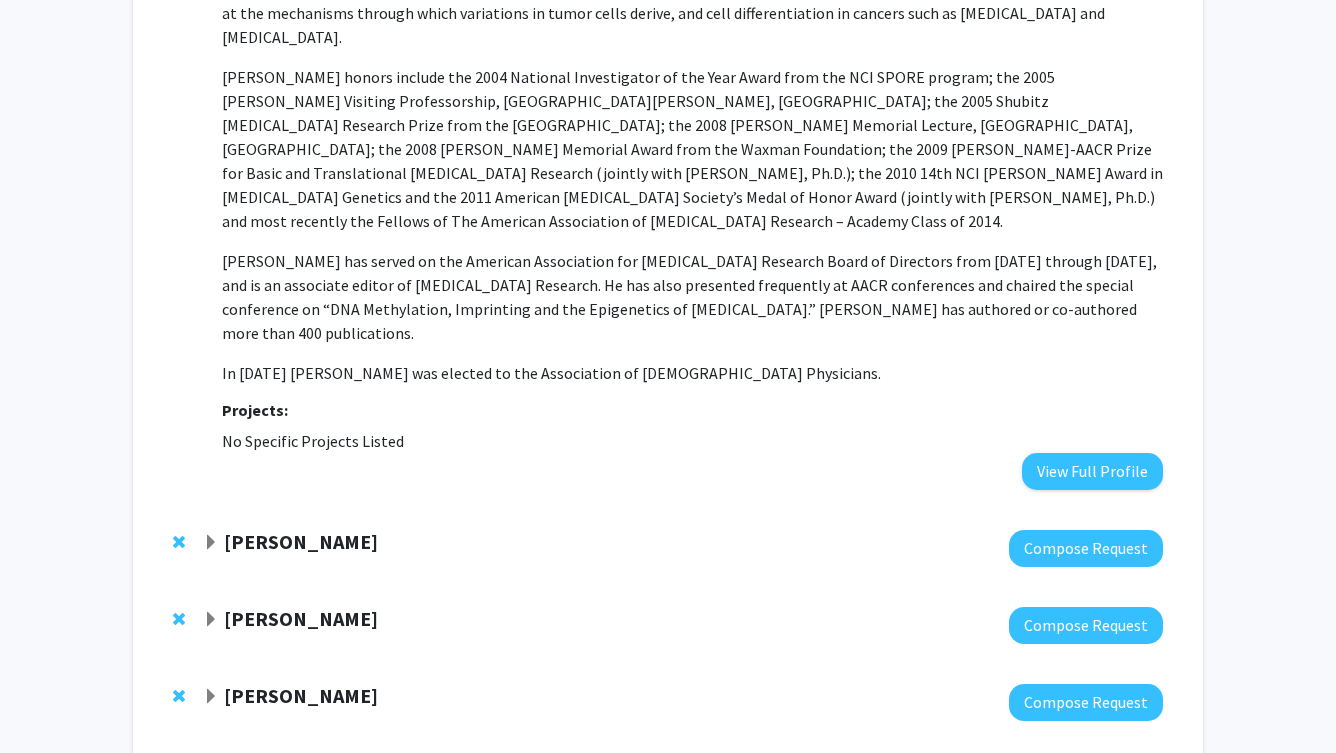 click on "Pavan Bhargava" 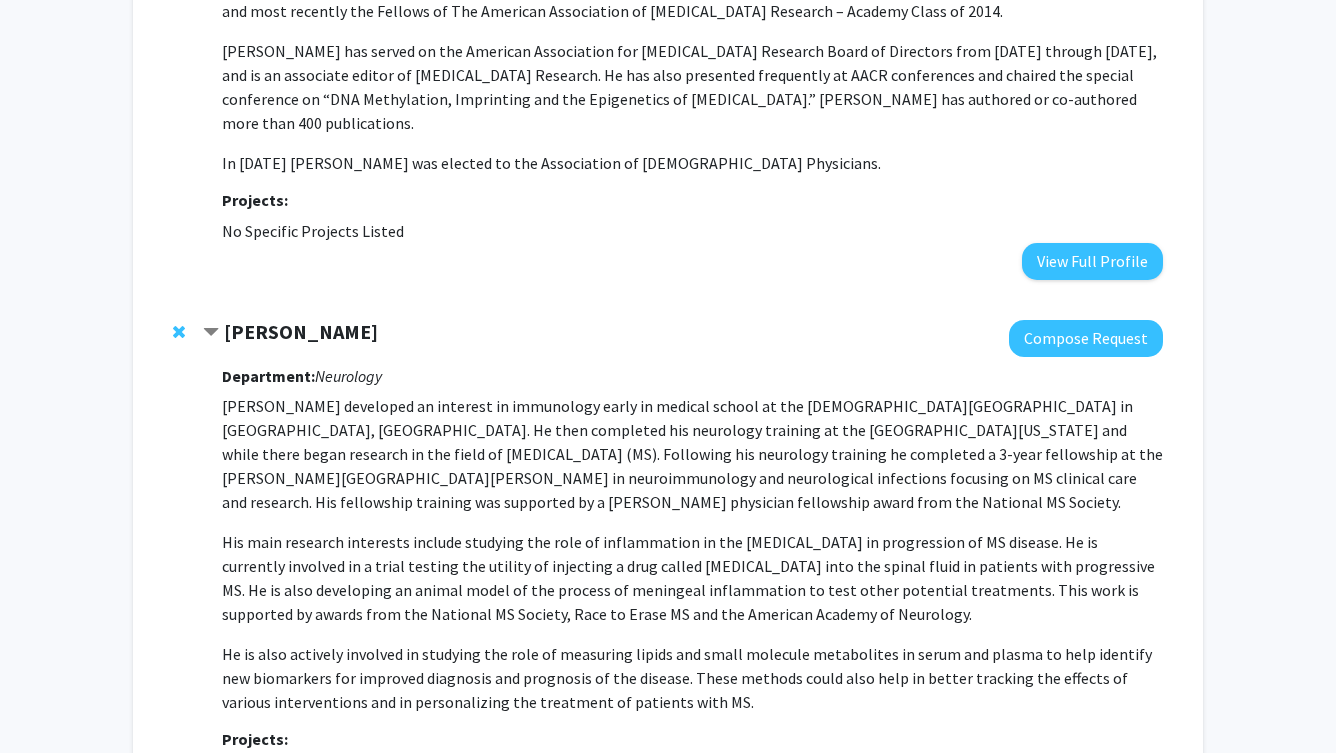 scroll, scrollTop: 4705, scrollLeft: 0, axis: vertical 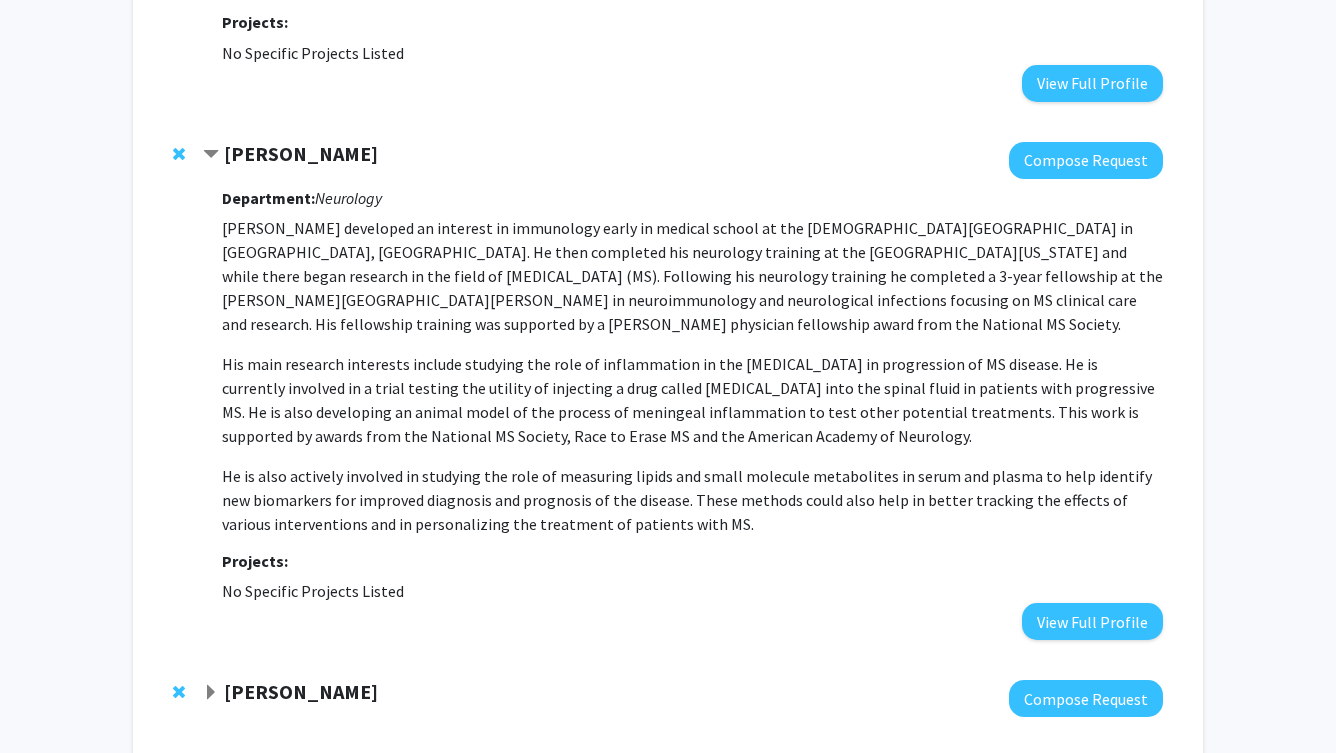 click on "Alexander Baras" 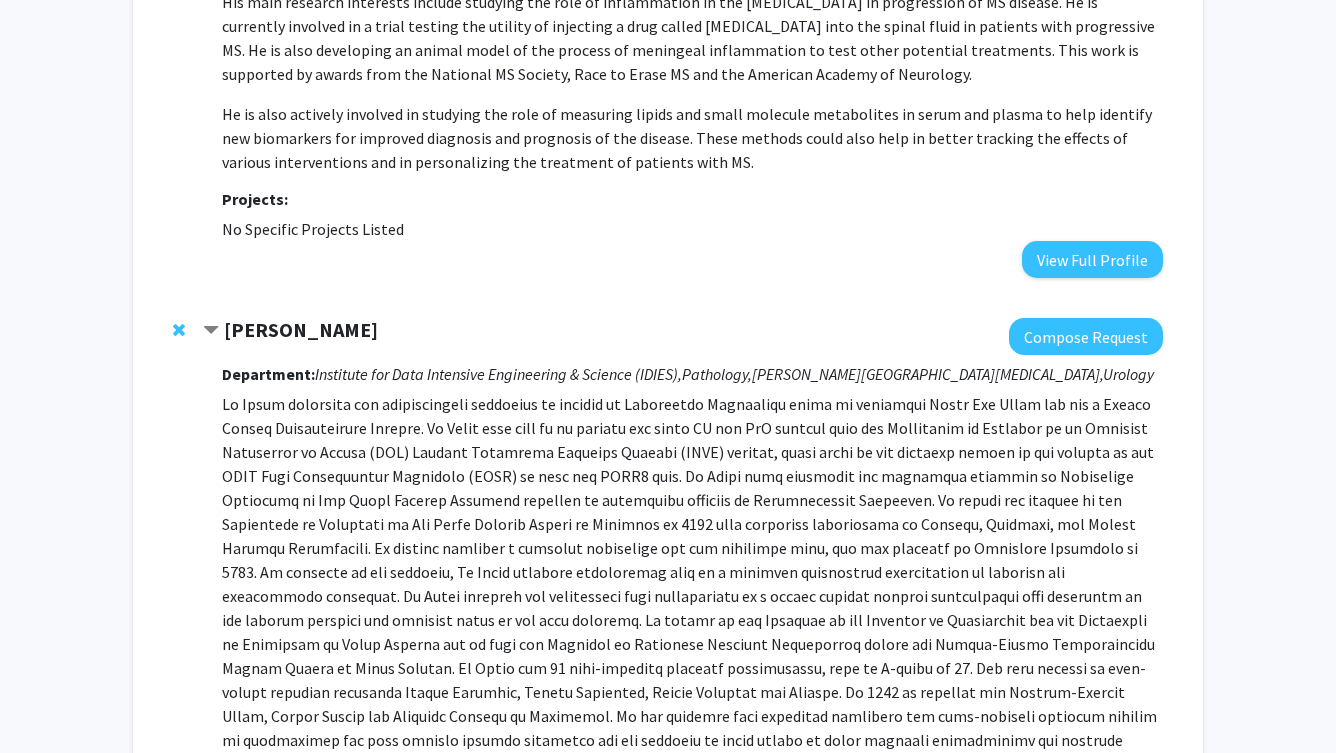 scroll, scrollTop: 5058, scrollLeft: 0, axis: vertical 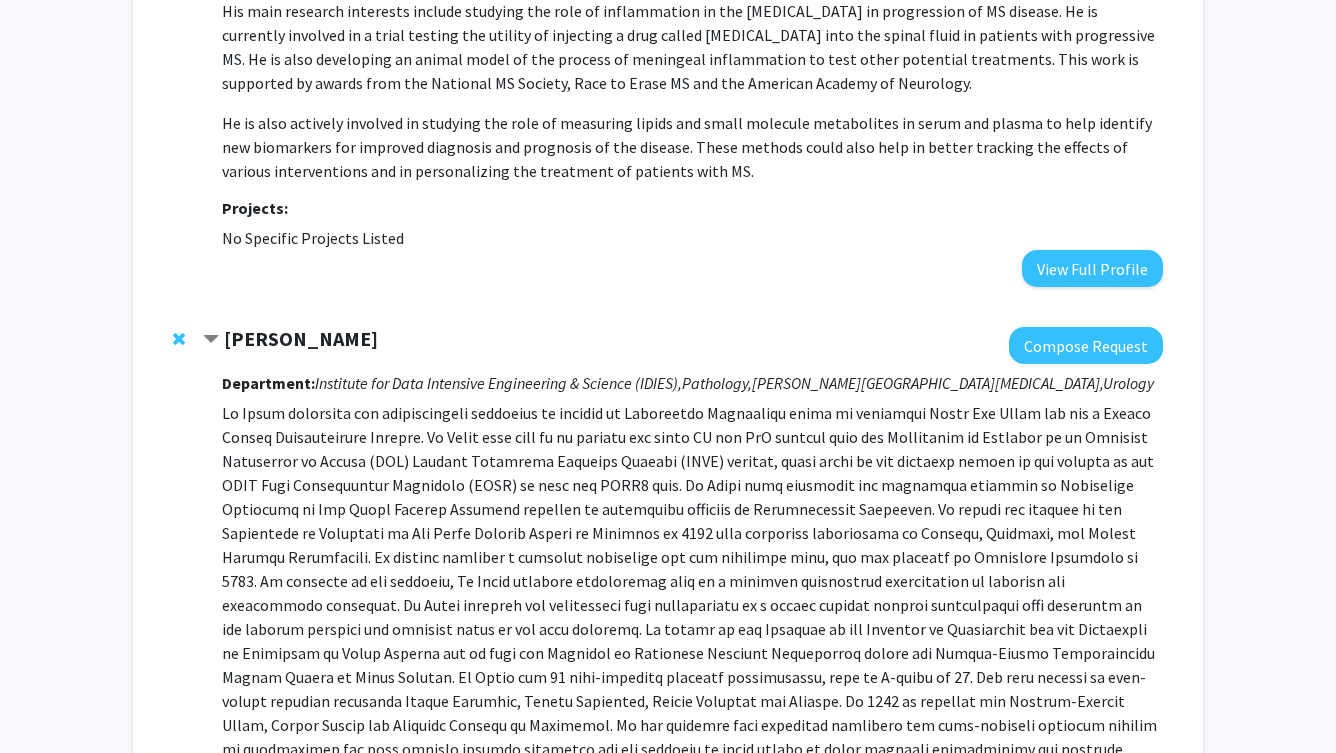 click on "View Full Profile" at bounding box center (1092, 918) 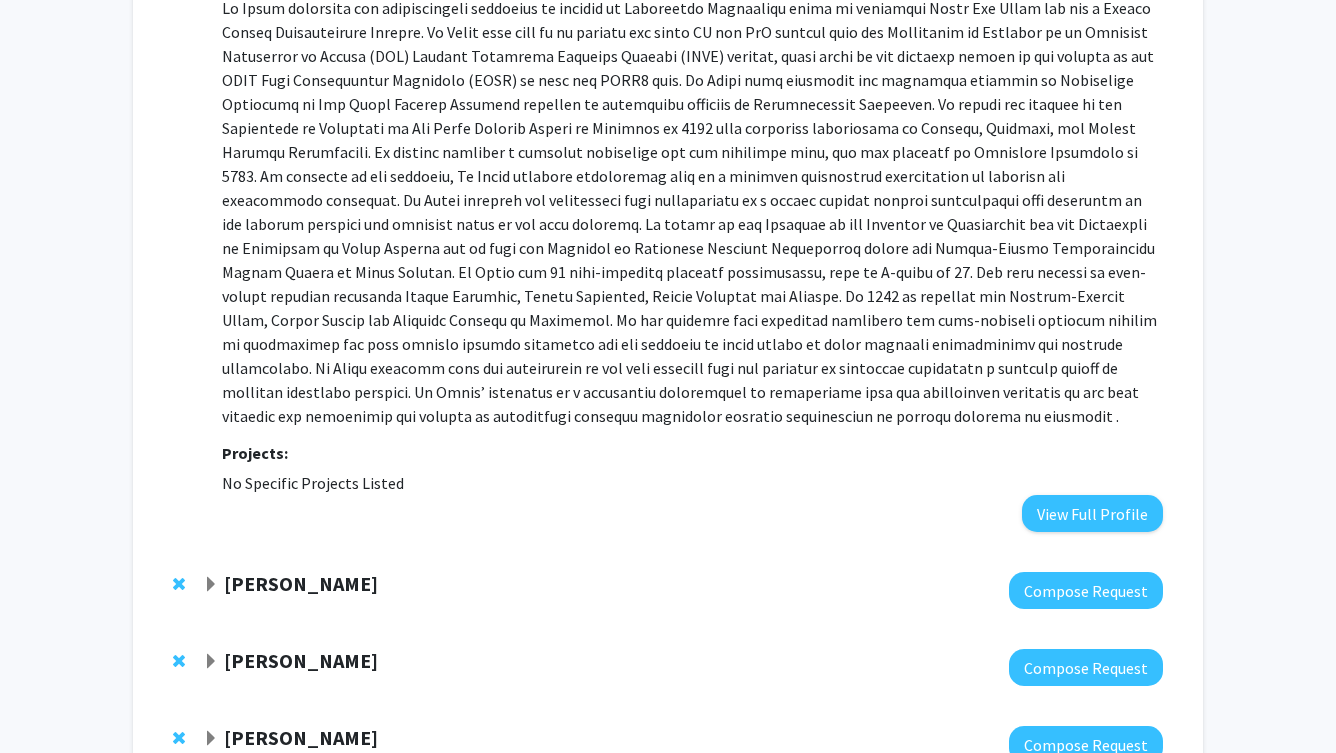 scroll, scrollTop: 5489, scrollLeft: 0, axis: vertical 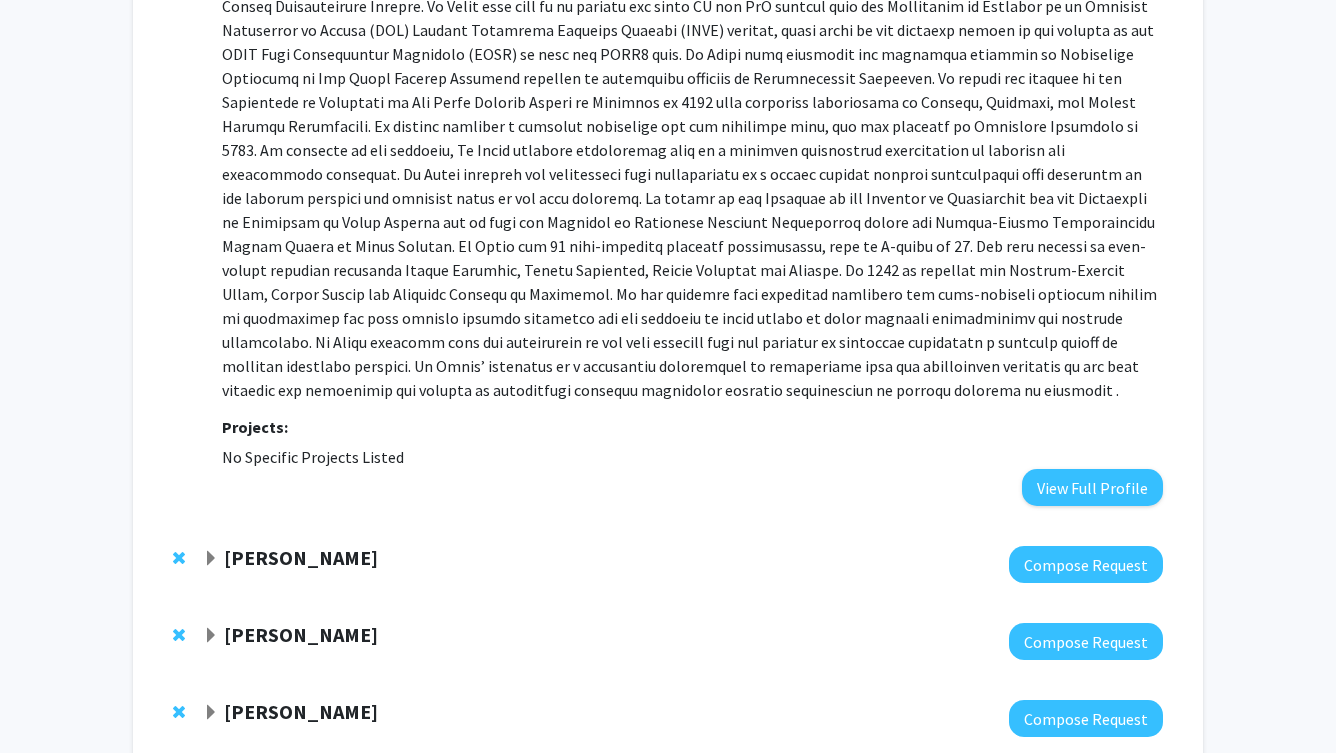 click on "Denis Wirtz" 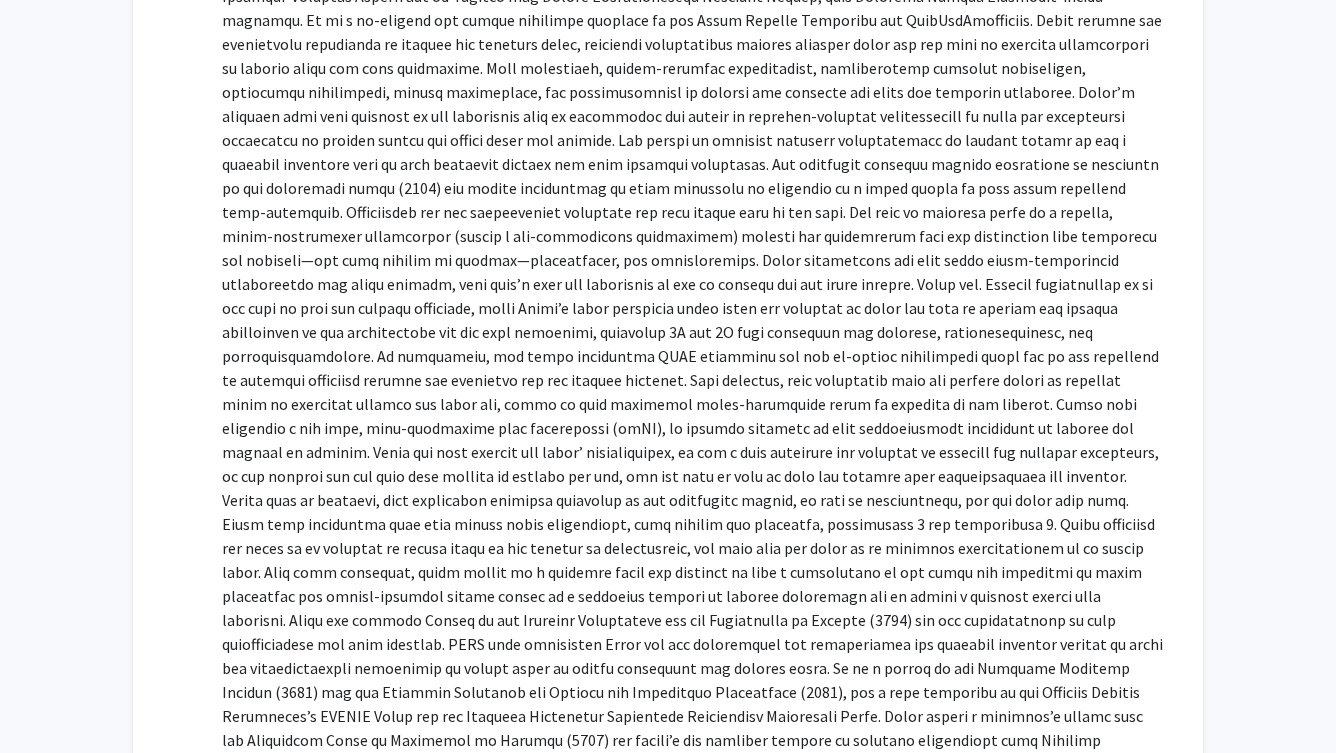 scroll, scrollTop: 6341, scrollLeft: 0, axis: vertical 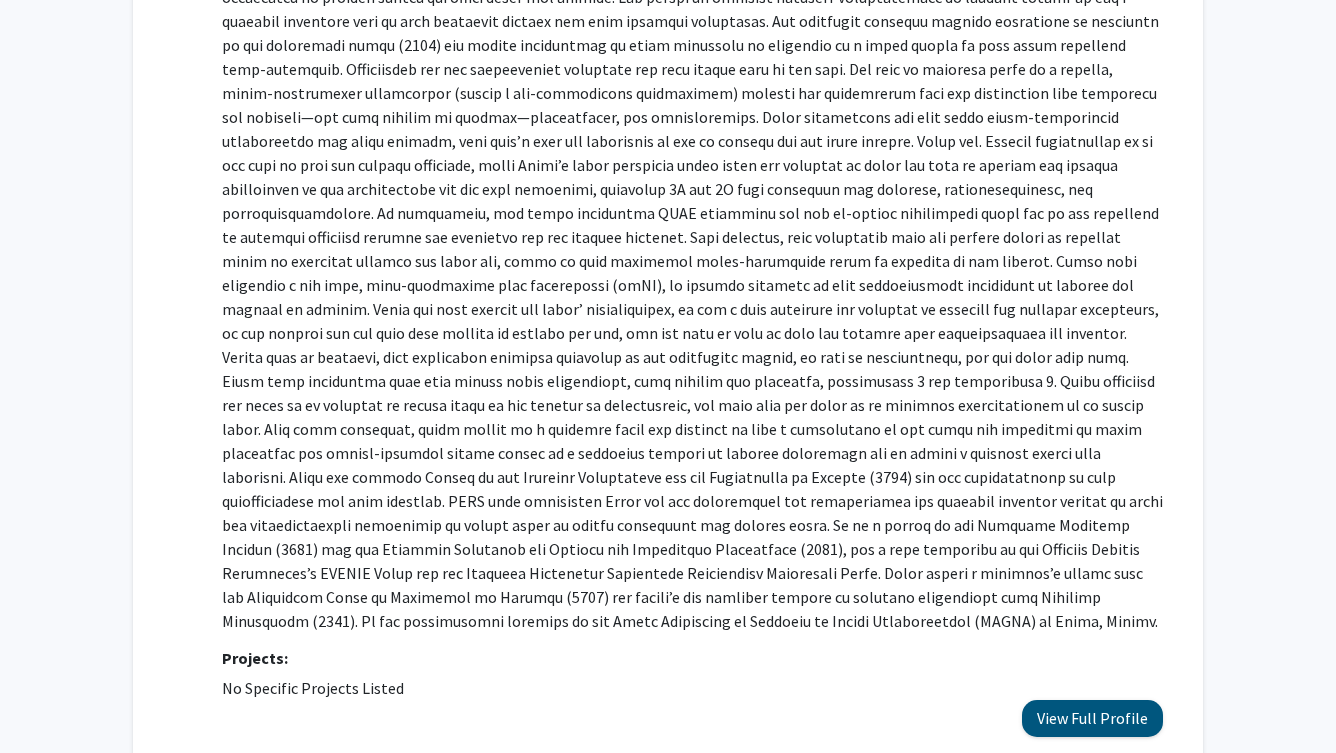 click on "View Full Profile" at bounding box center [1092, 718] 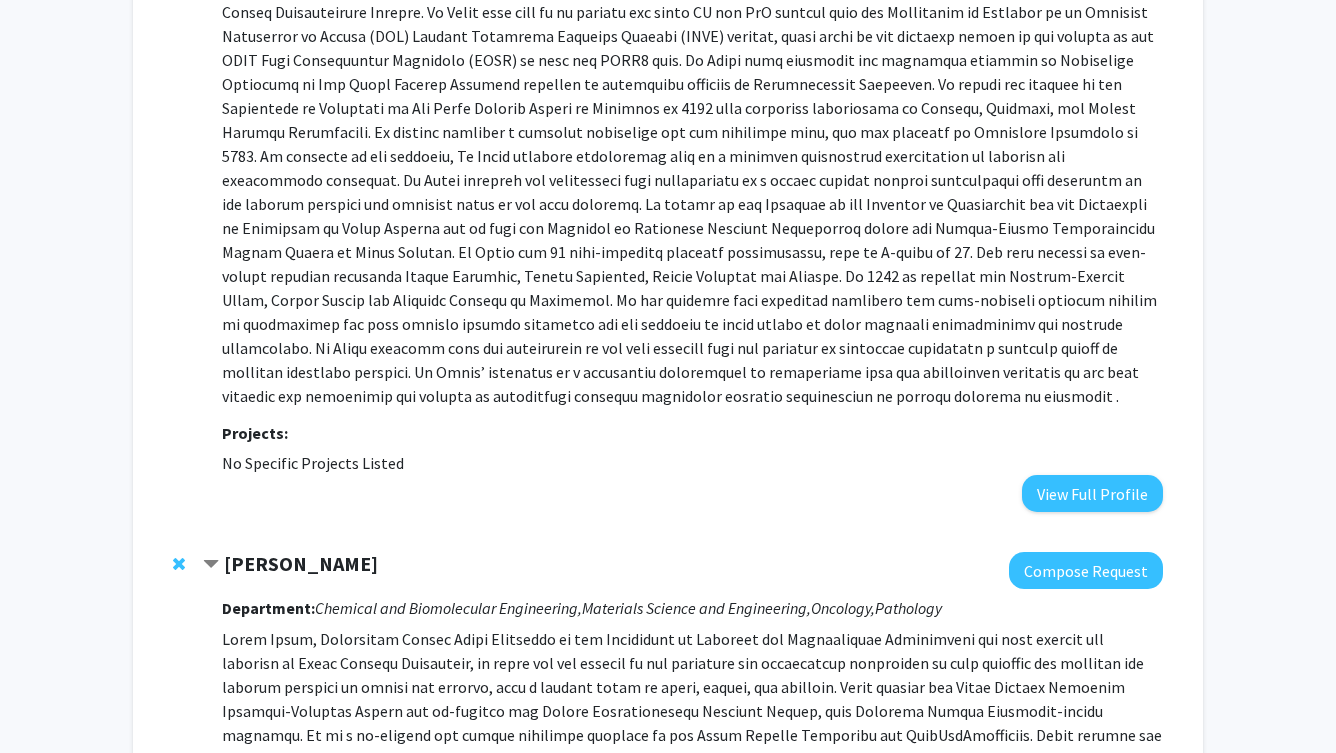 scroll, scrollTop: 5490, scrollLeft: 0, axis: vertical 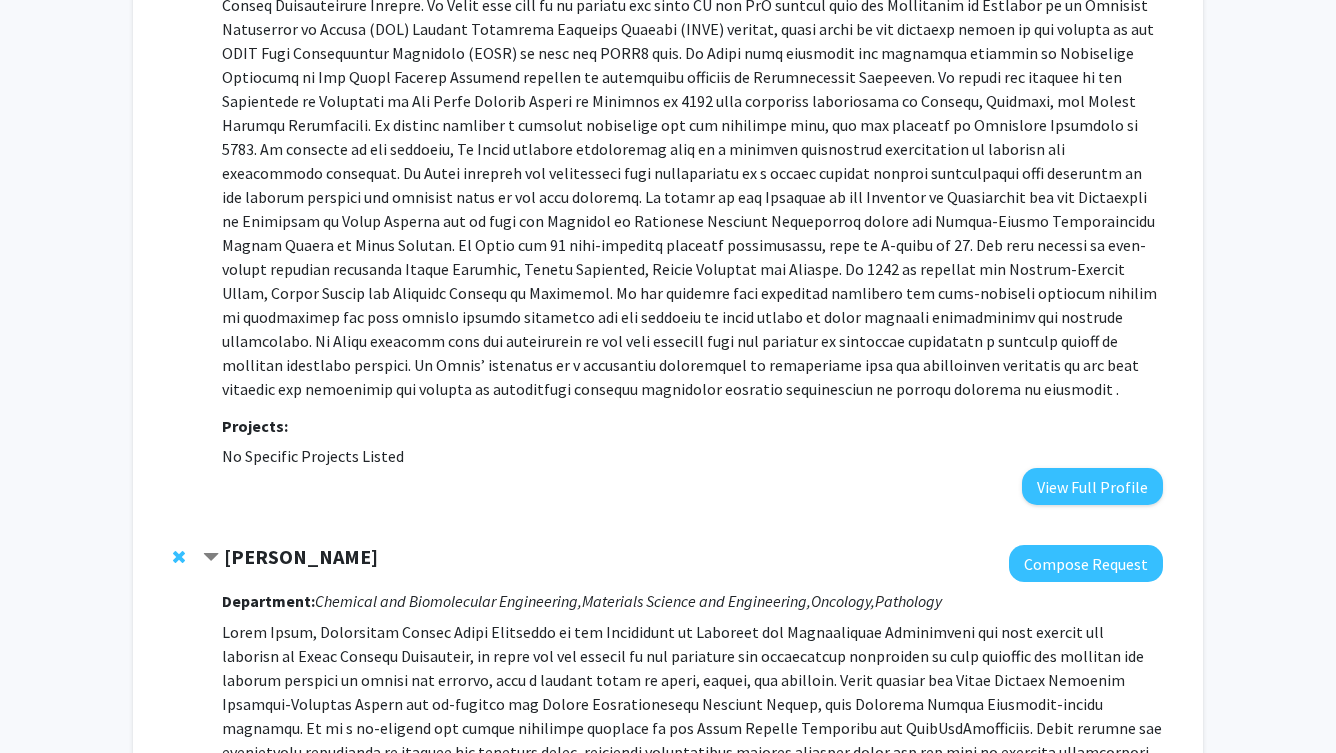click on "Denis Wirtz" 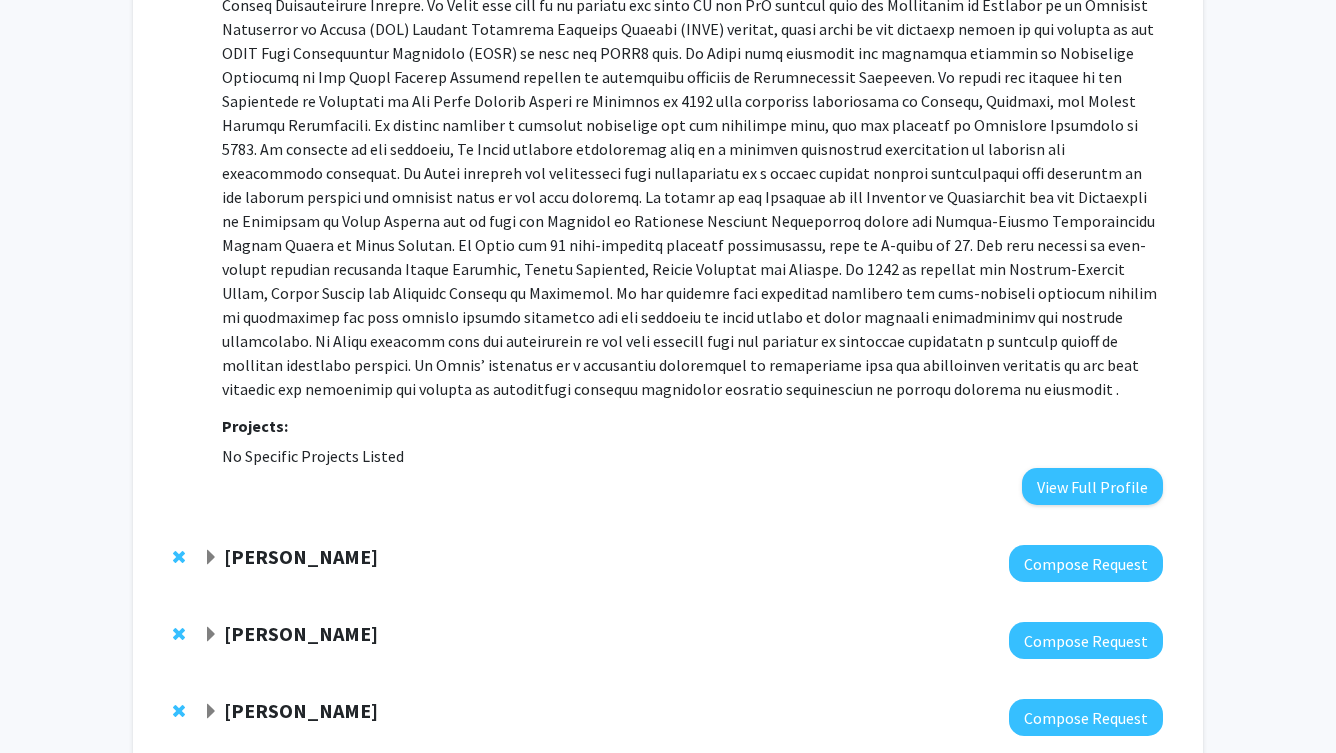 click on "Shyam Biswal" 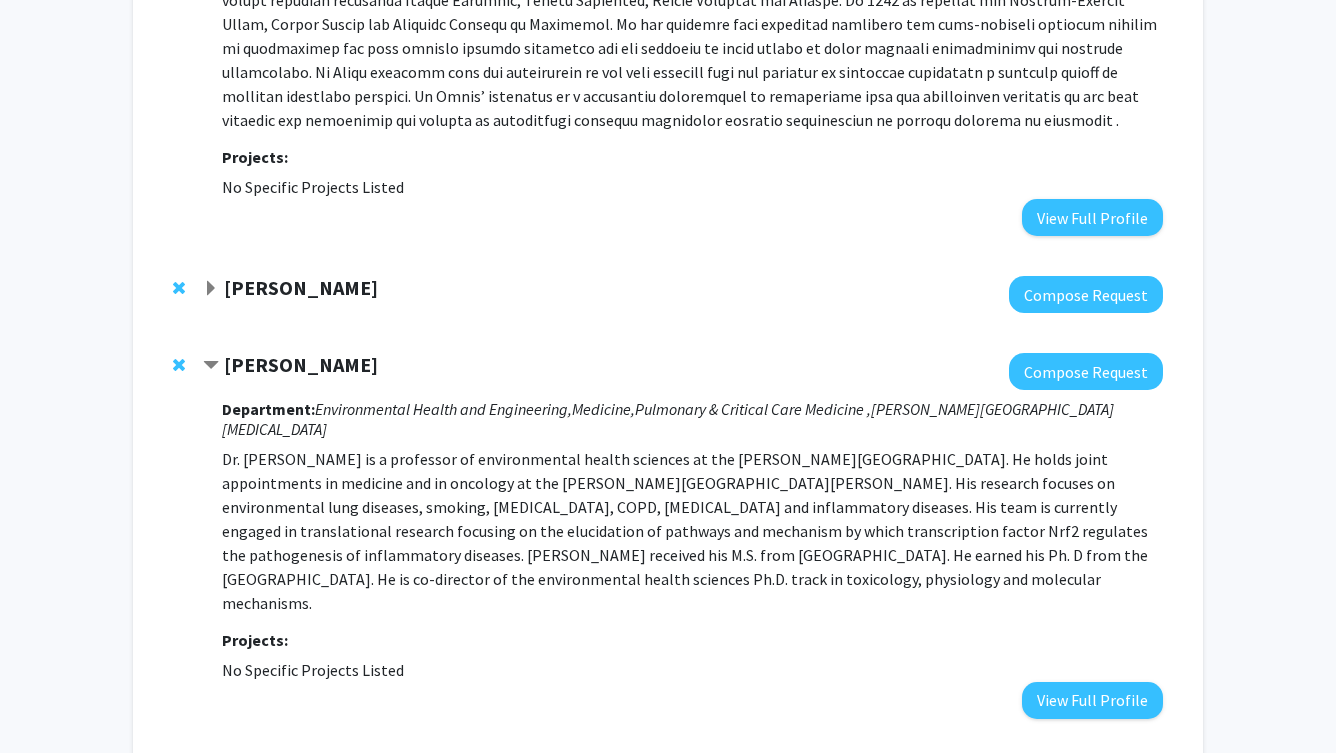 scroll, scrollTop: 5761, scrollLeft: 0, axis: vertical 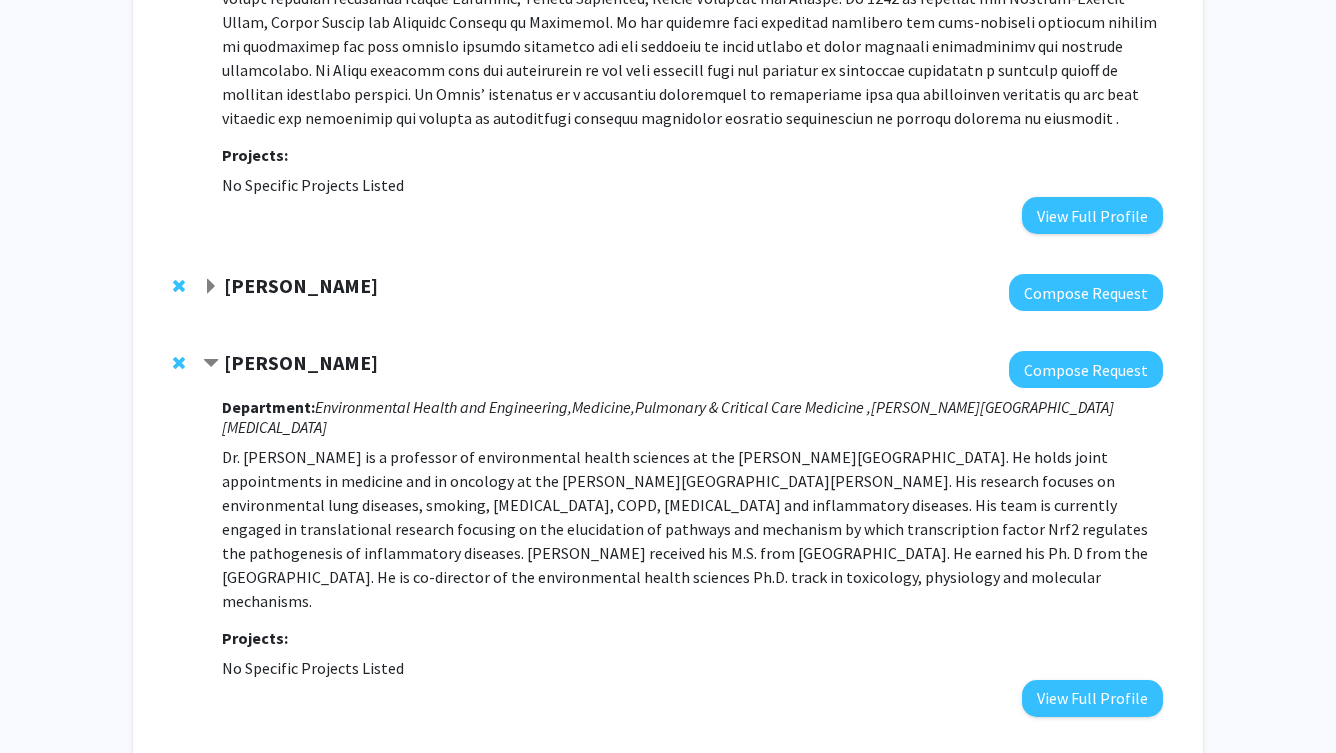 click on "Shyam Biswal" 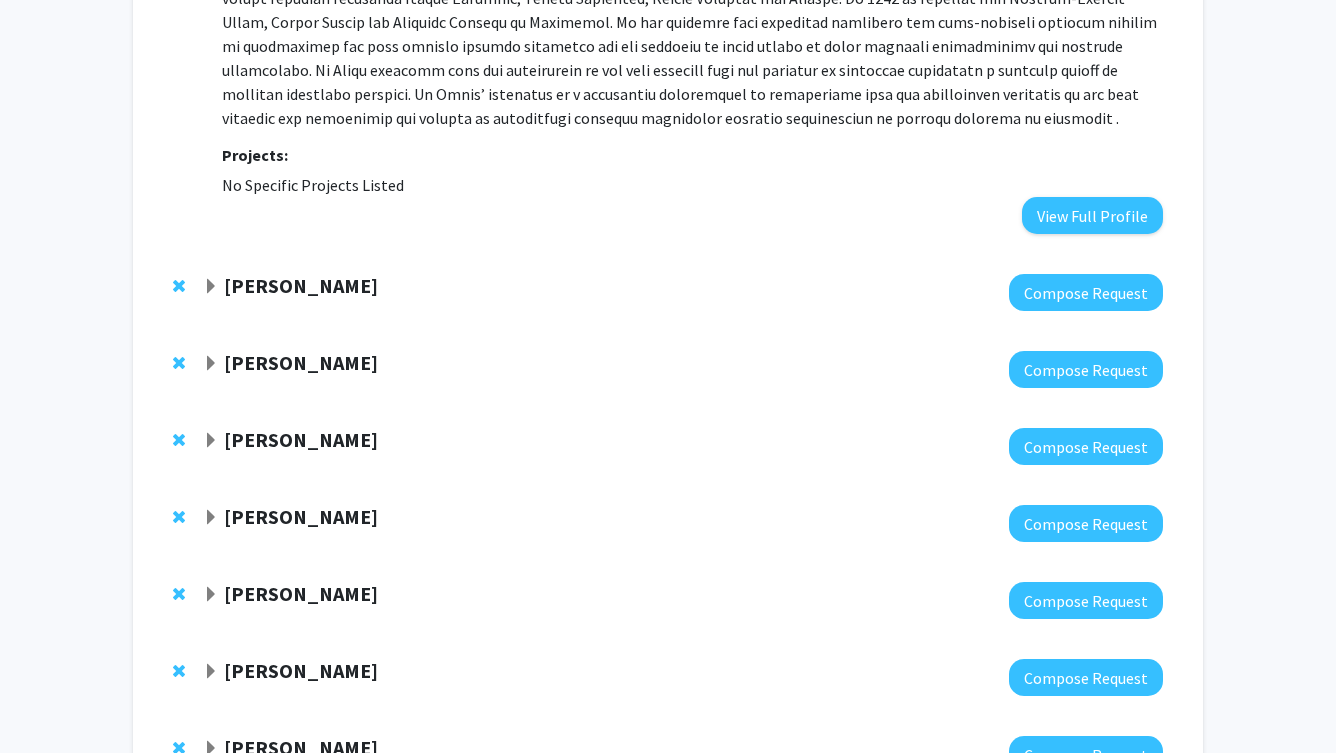 click on "Denis Wirtz" 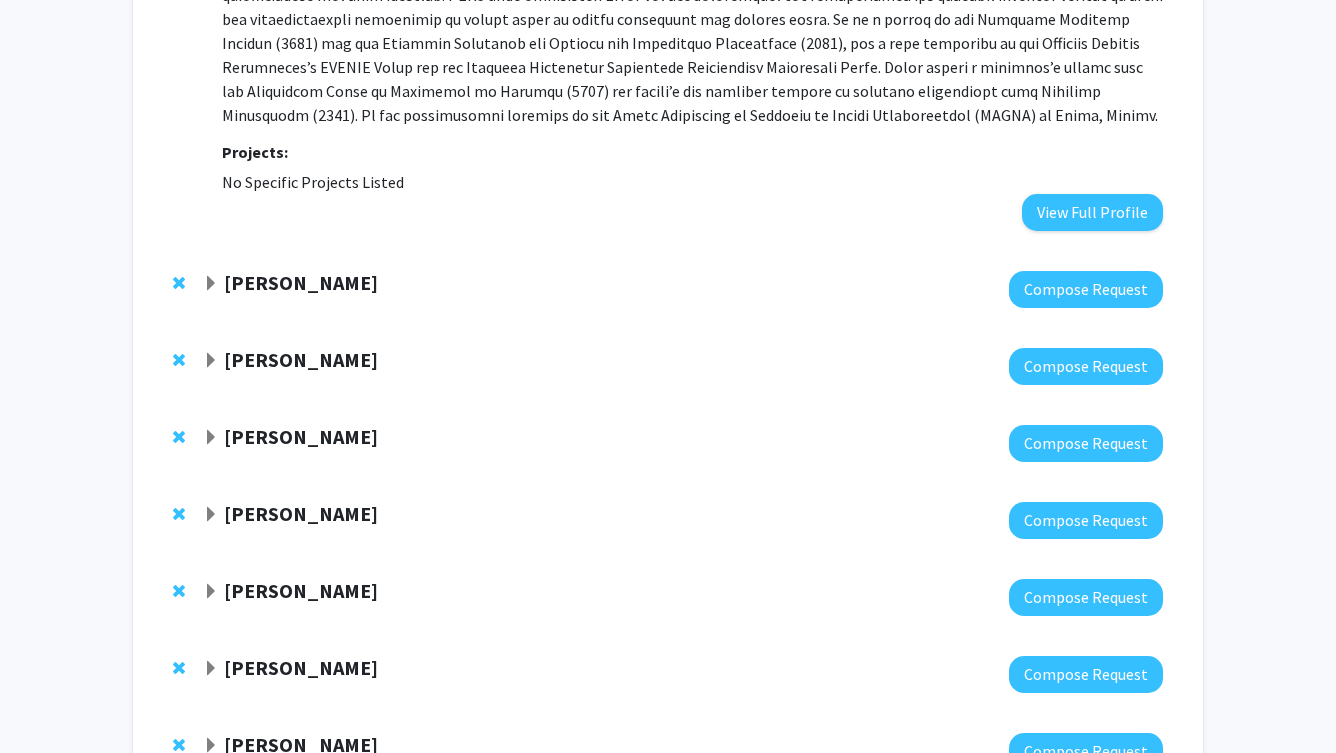 scroll, scrollTop: 6790, scrollLeft: 0, axis: vertical 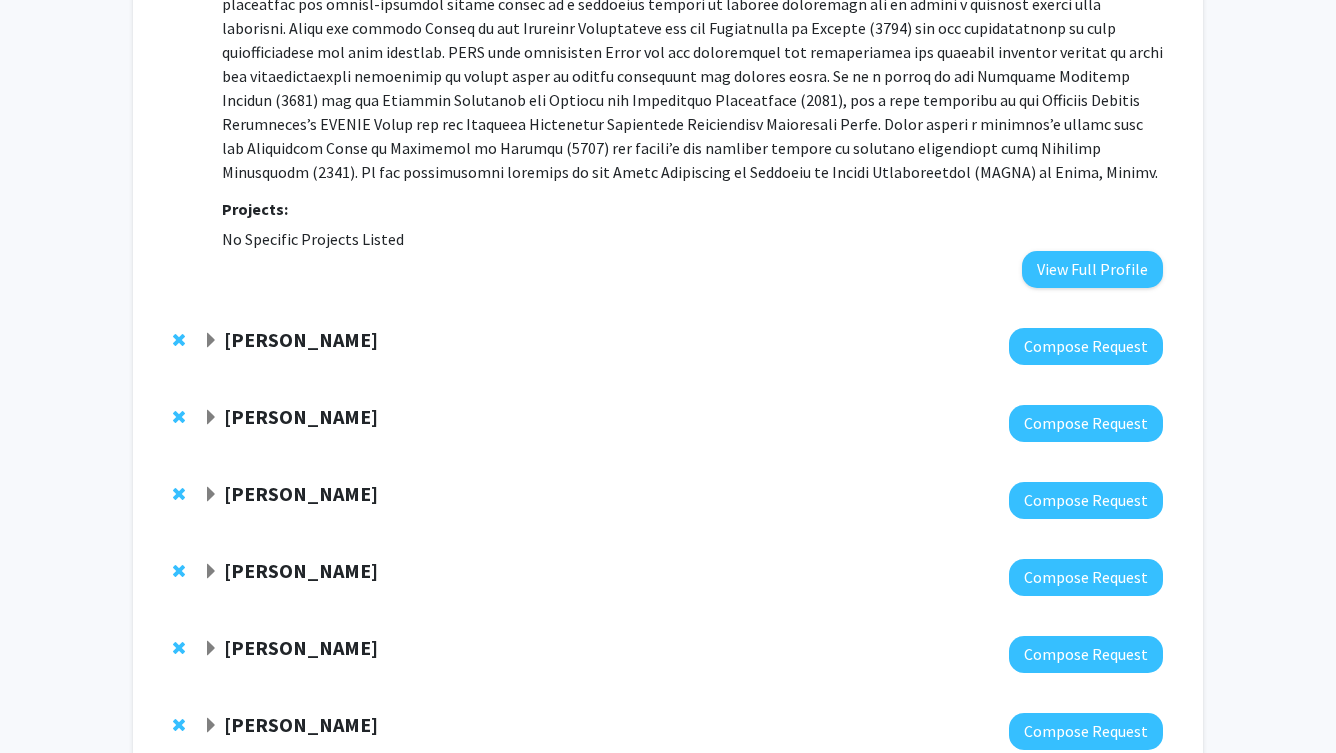 click on "Claire Hur" 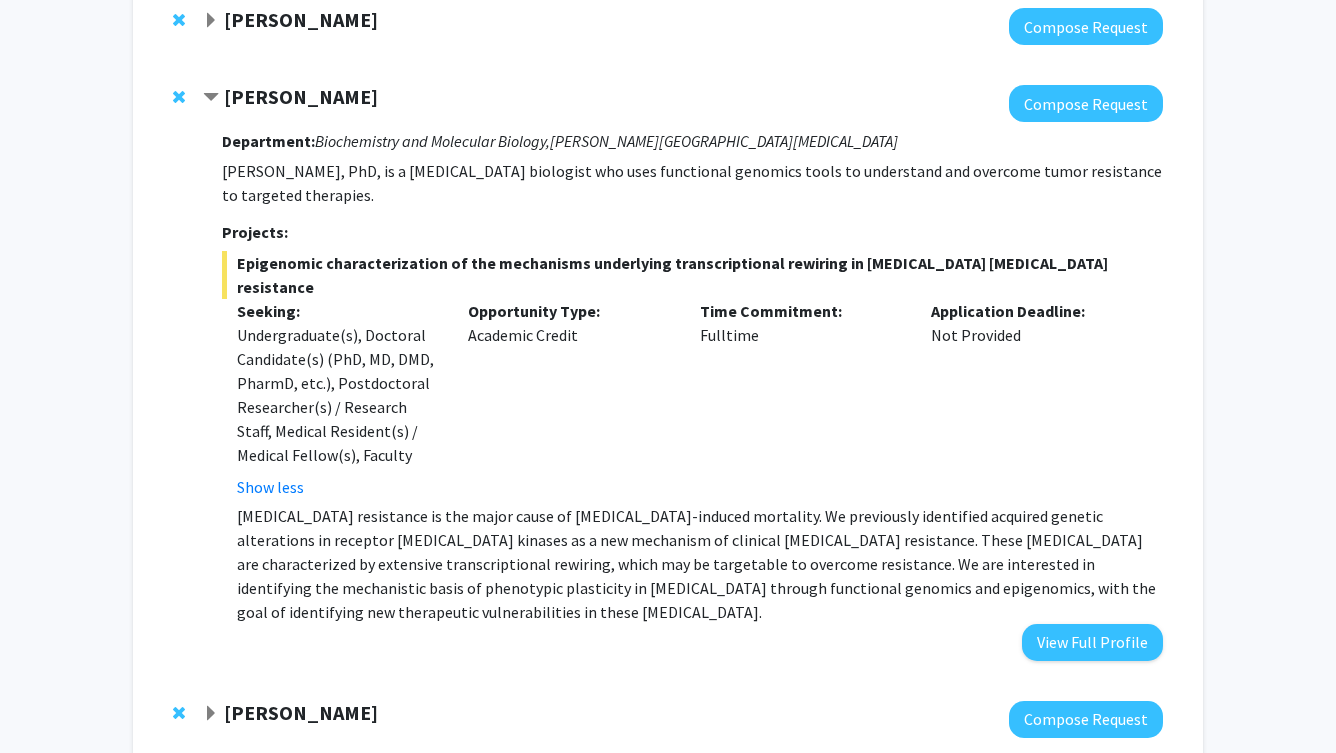 scroll, scrollTop: 1273, scrollLeft: 0, axis: vertical 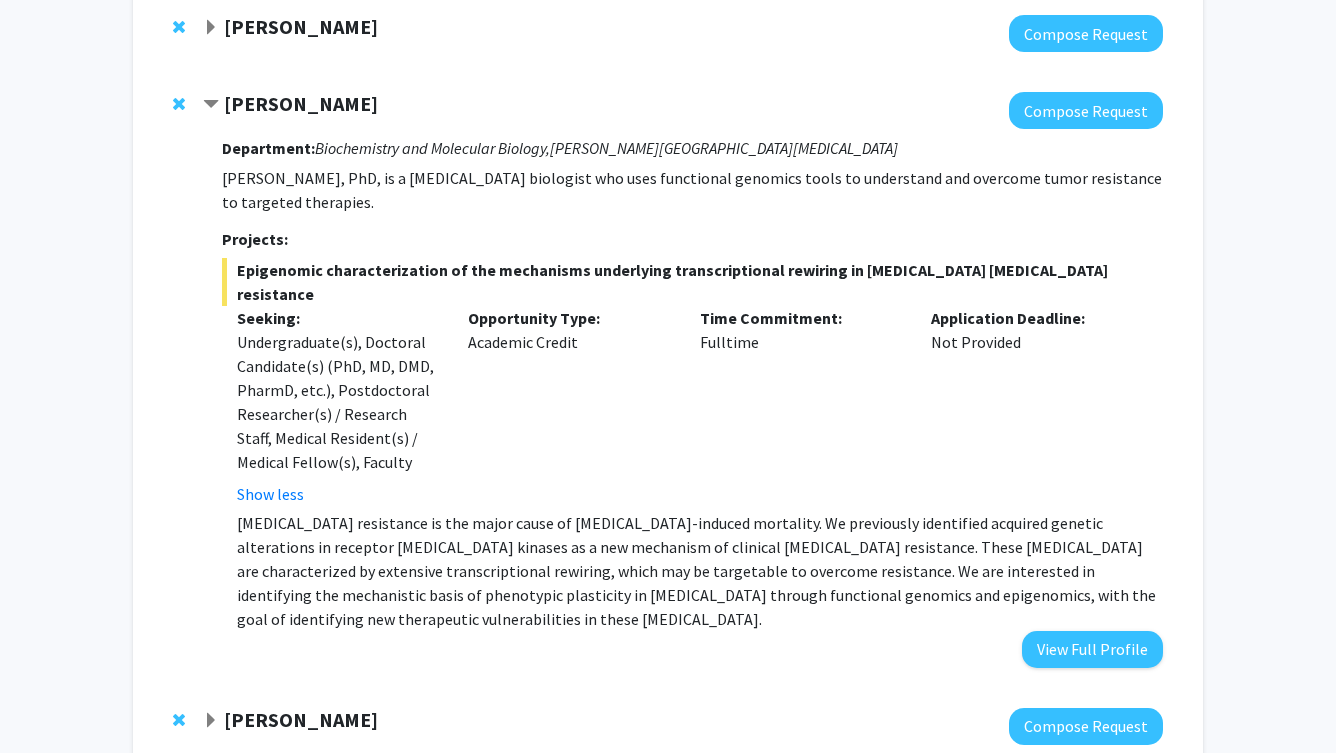 click on "Utthara Nayar" 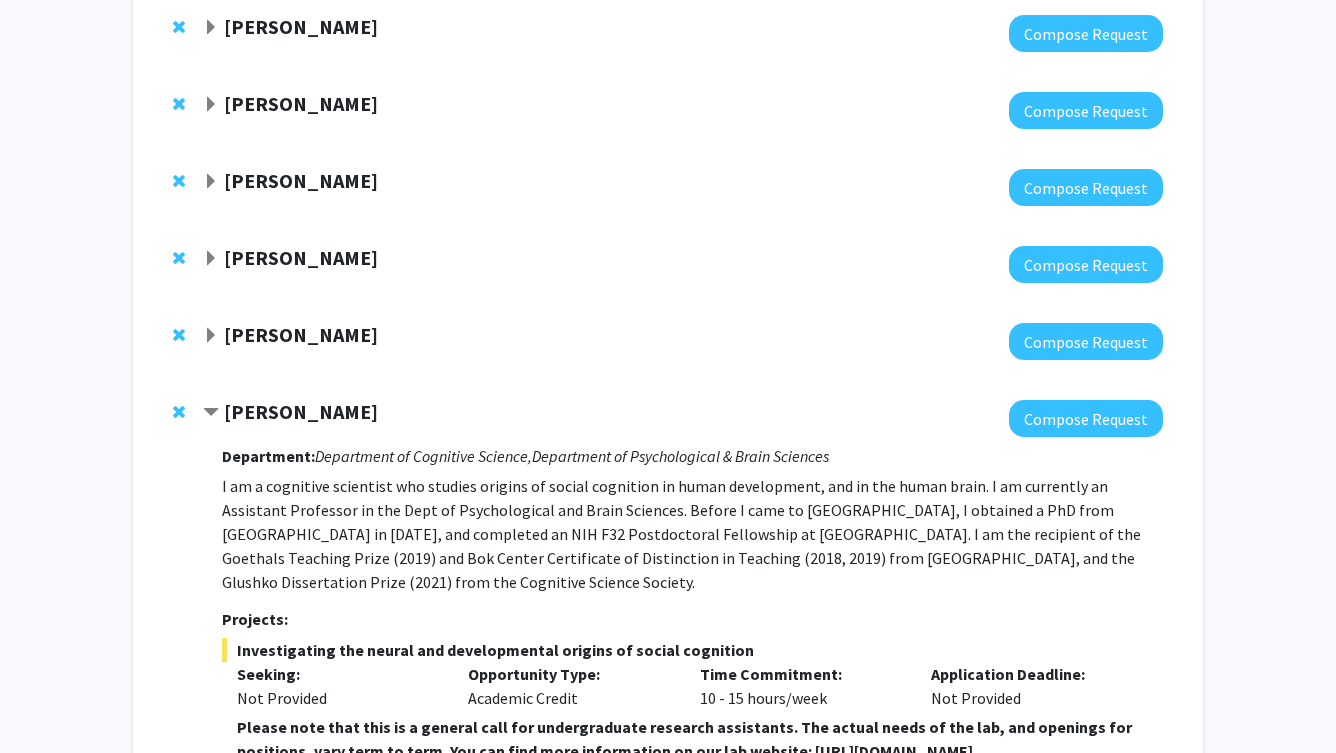 click on "Utthara Nayar" 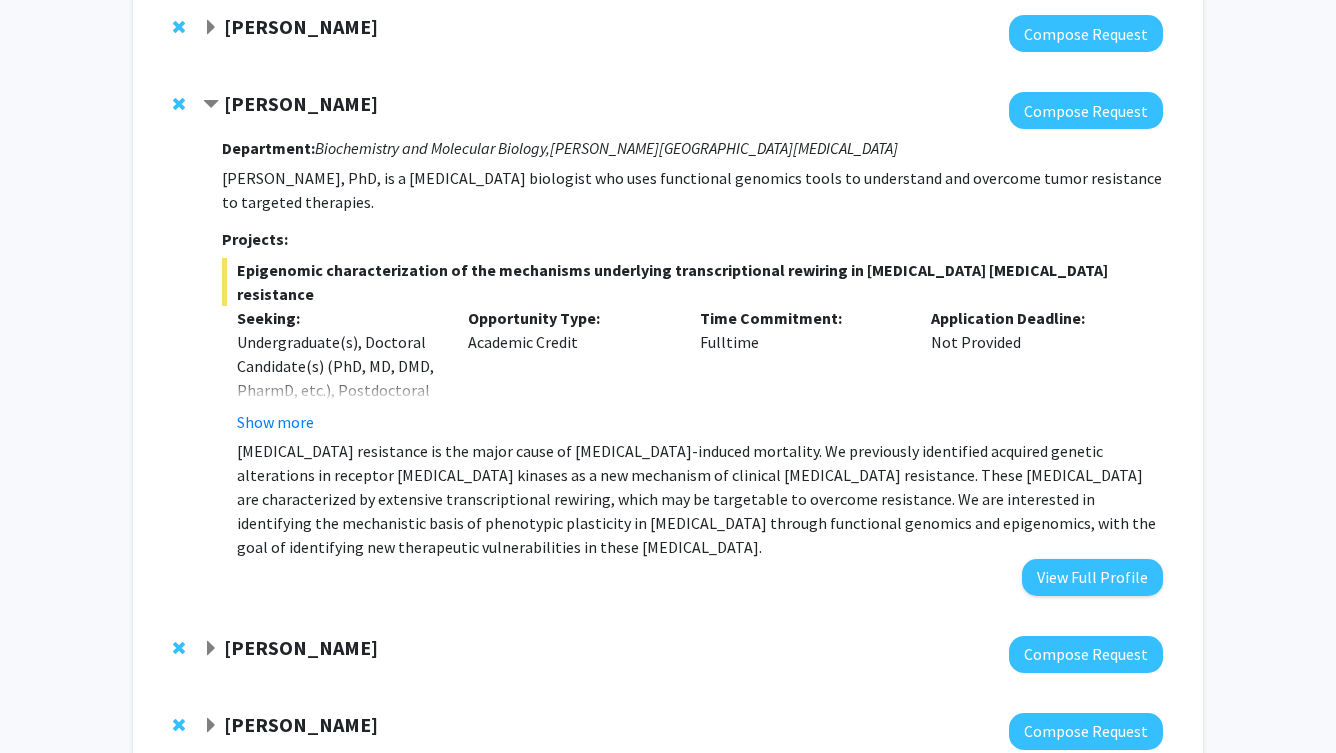 click on "Utthara Nayar" 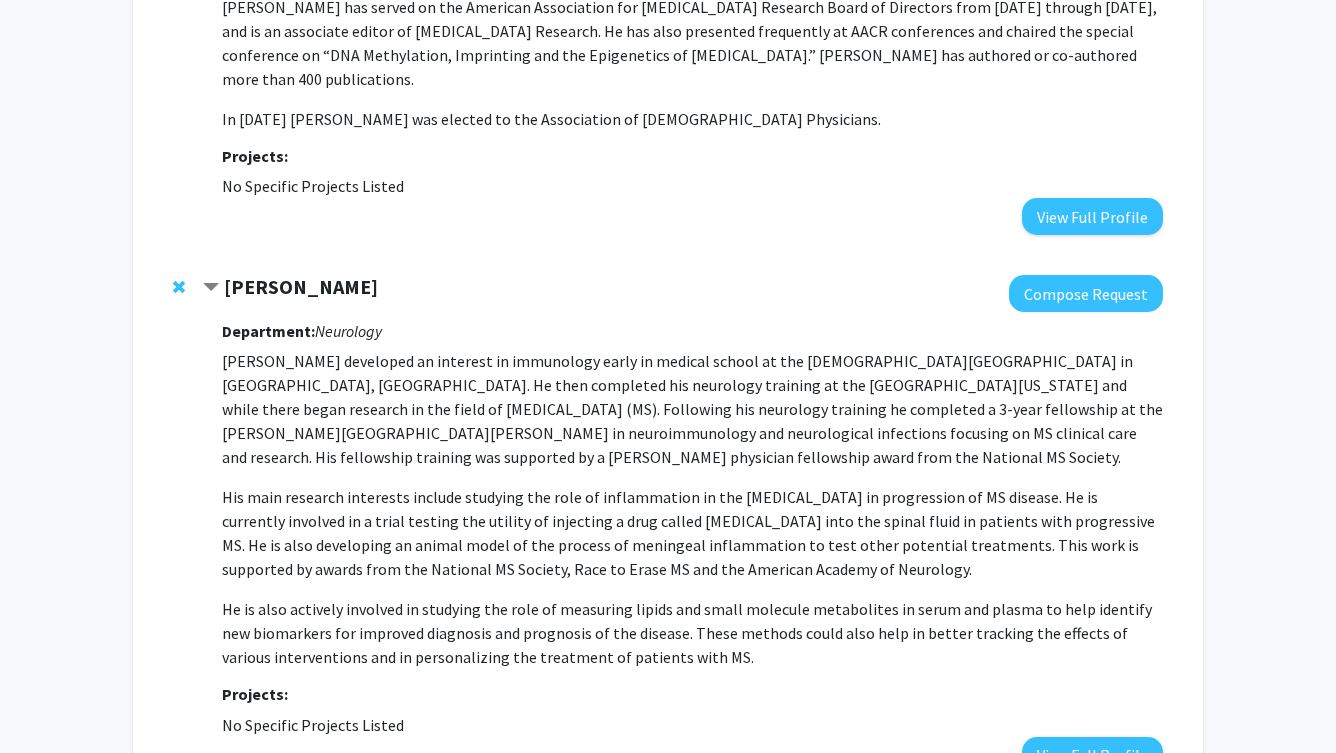 scroll, scrollTop: 4053, scrollLeft: 0, axis: vertical 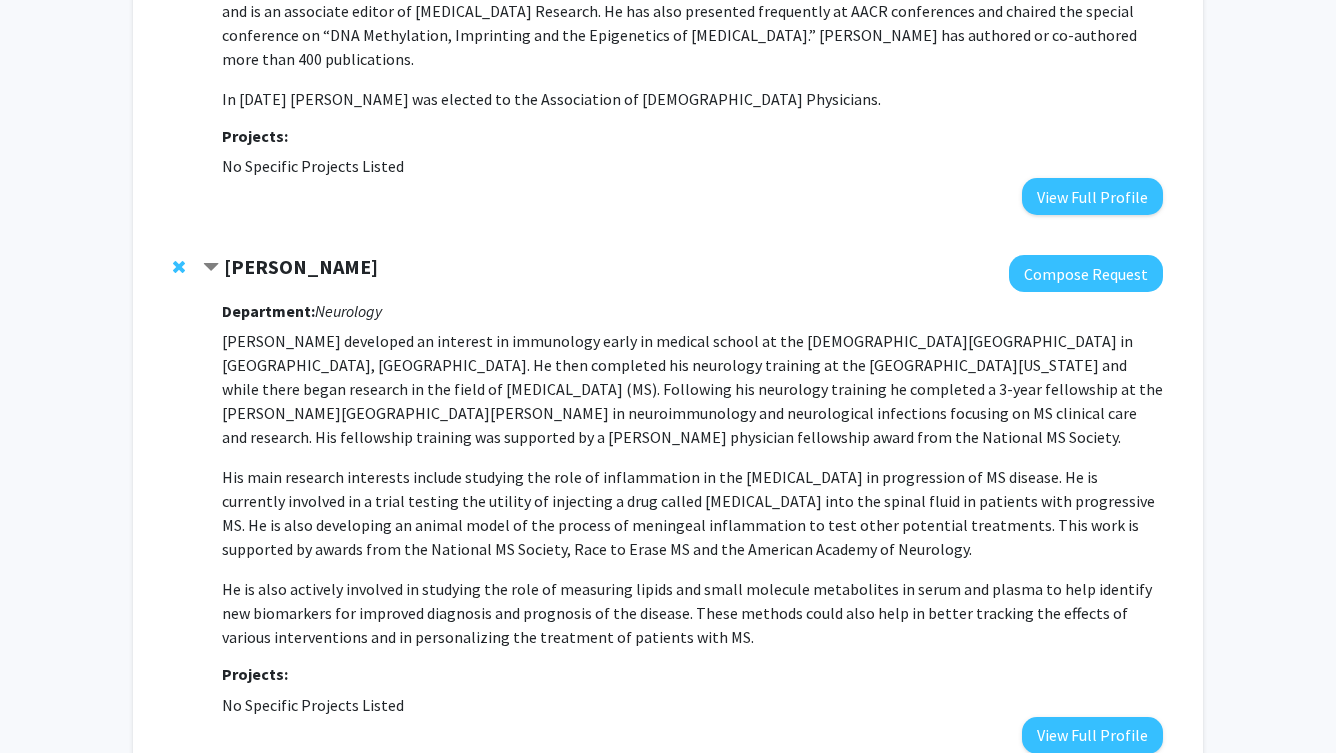 click on "Pavan Bhargava" 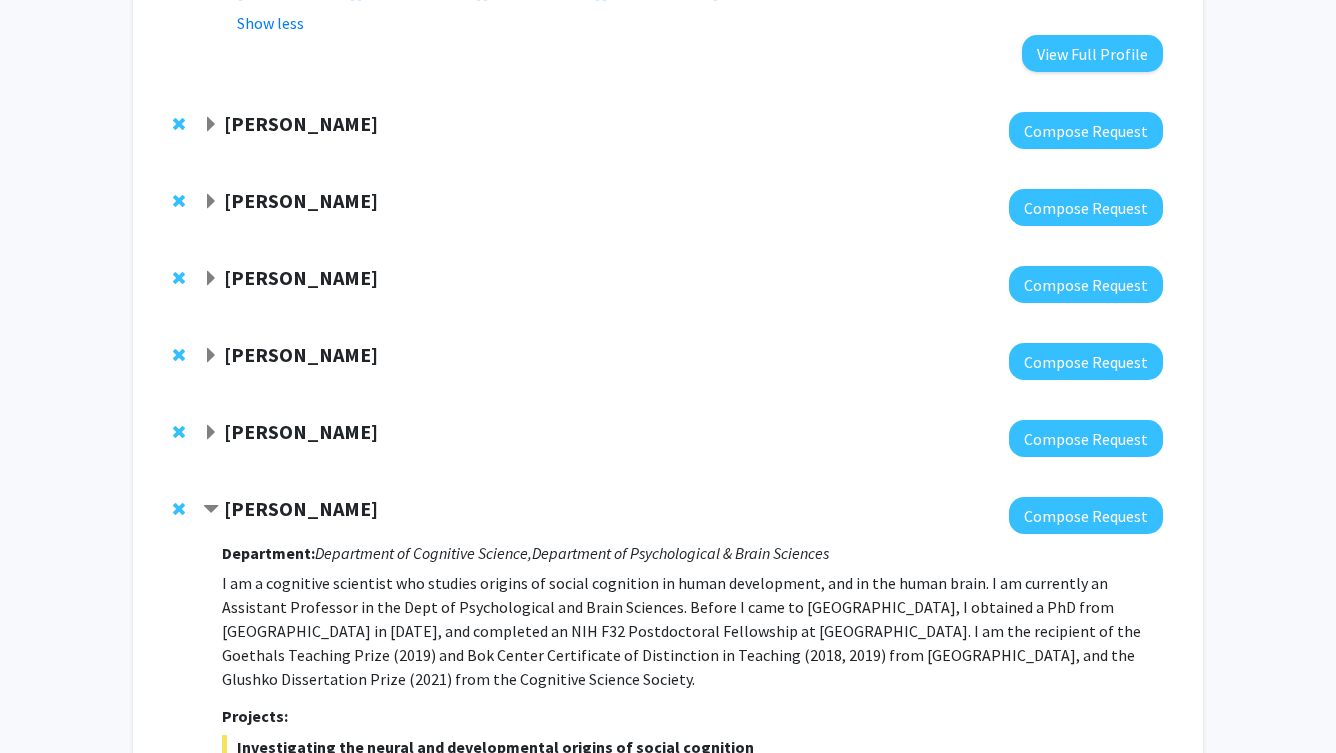 scroll, scrollTop: 884, scrollLeft: 0, axis: vertical 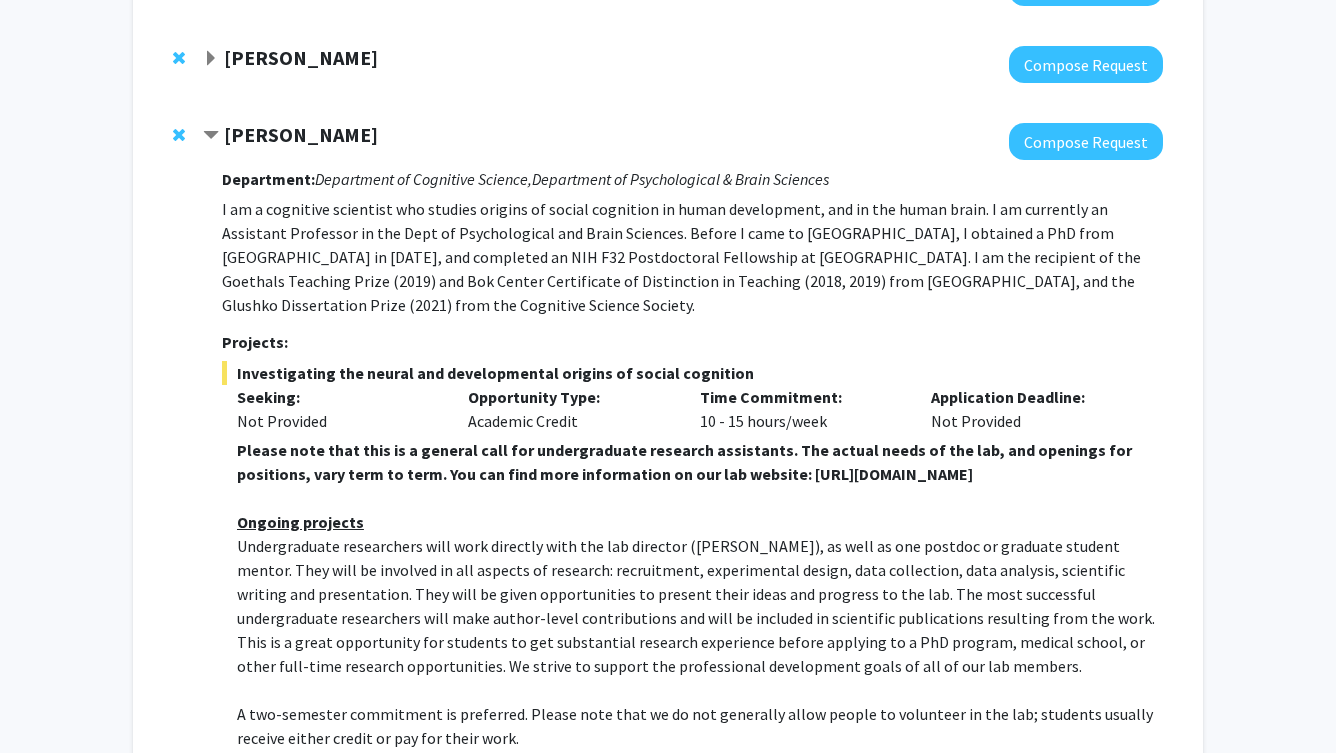 click on "Shari Liu" 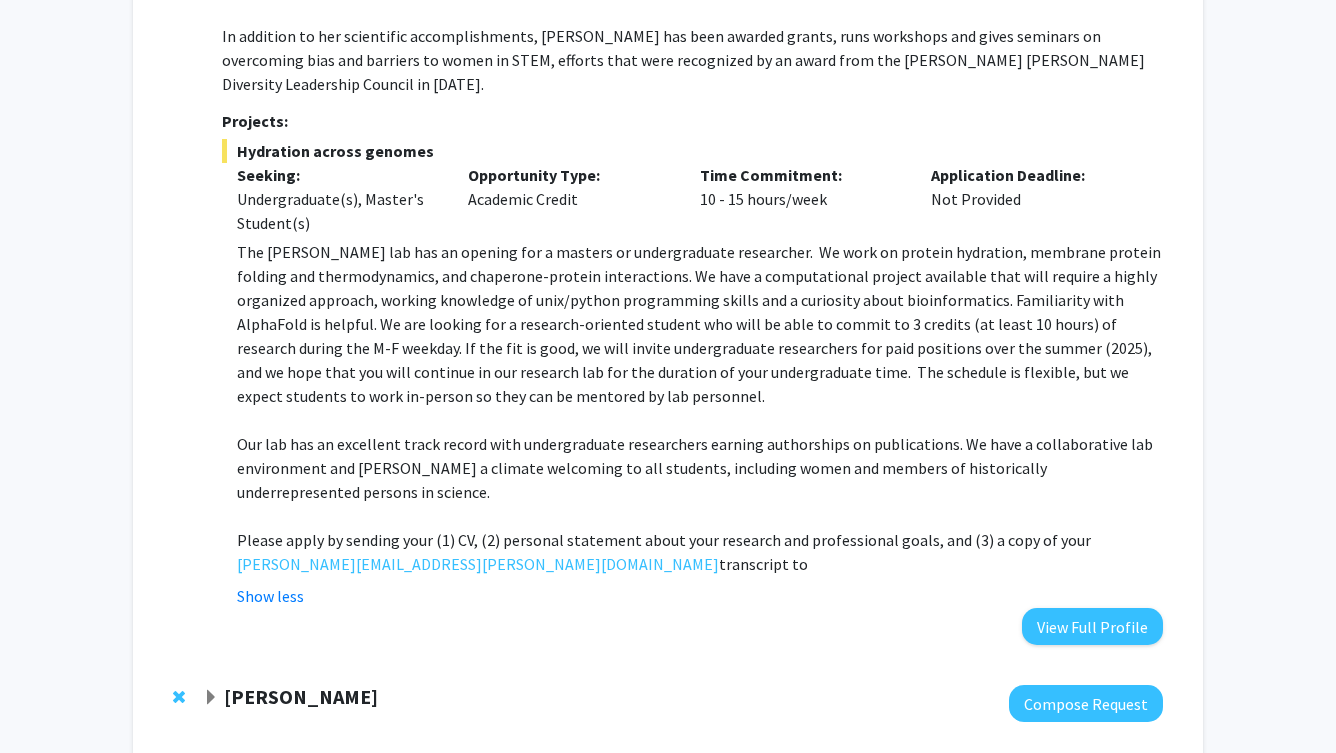 scroll, scrollTop: 596, scrollLeft: 0, axis: vertical 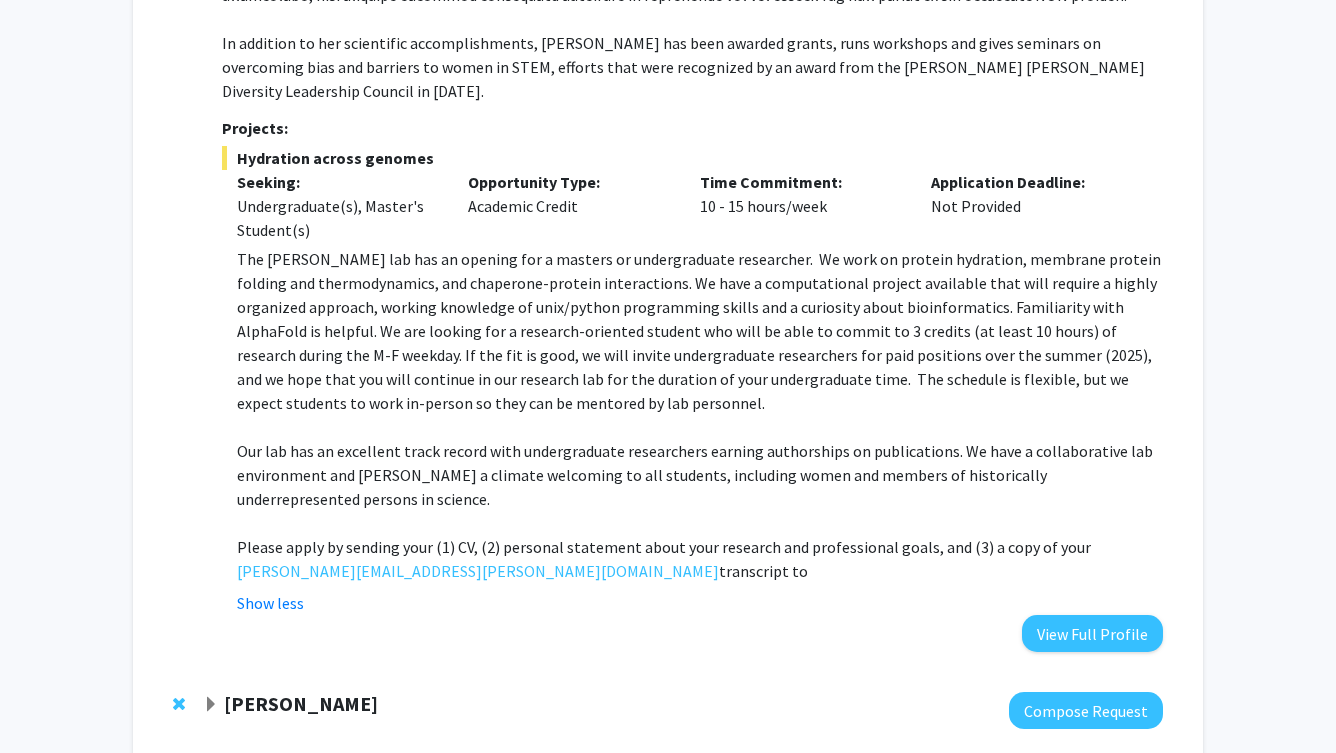 drag, startPoint x: 433, startPoint y: 551, endPoint x: 445, endPoint y: 545, distance: 13.416408 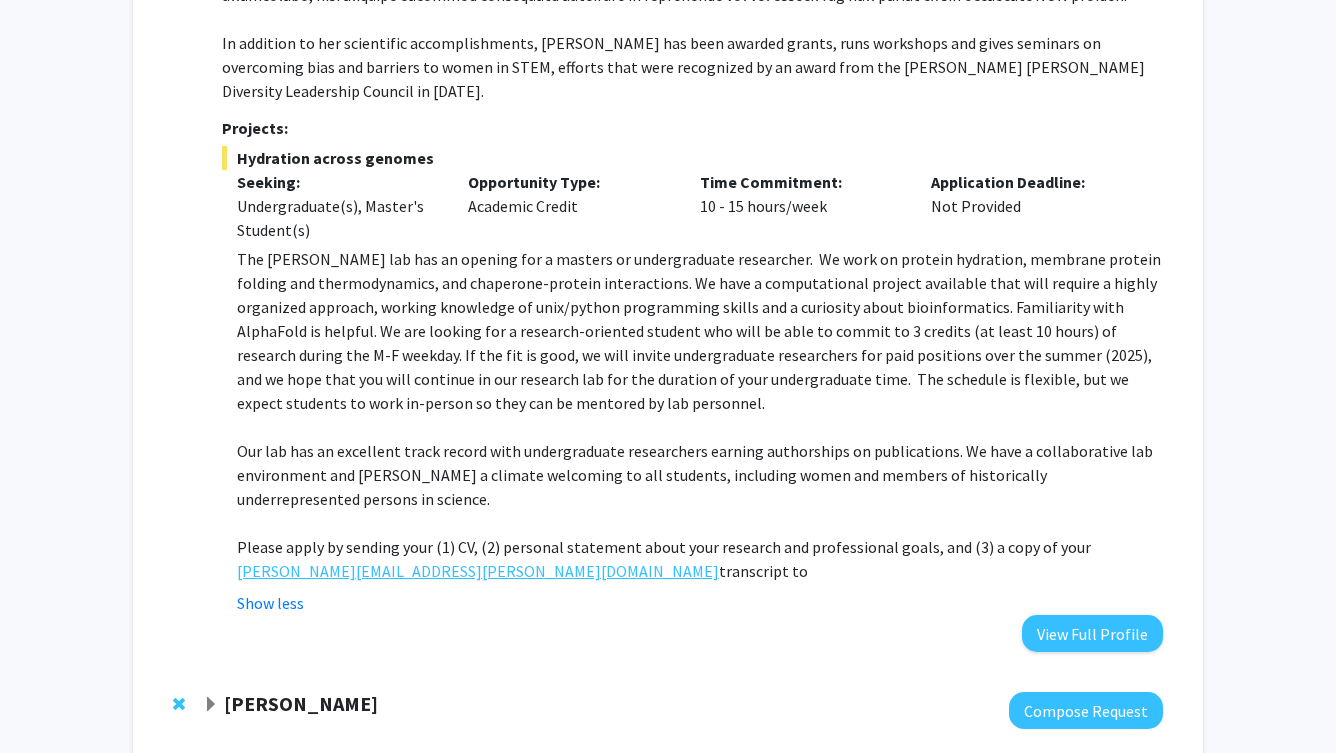 drag, startPoint x: 215, startPoint y: 549, endPoint x: 396, endPoint y: 547, distance: 181.01105 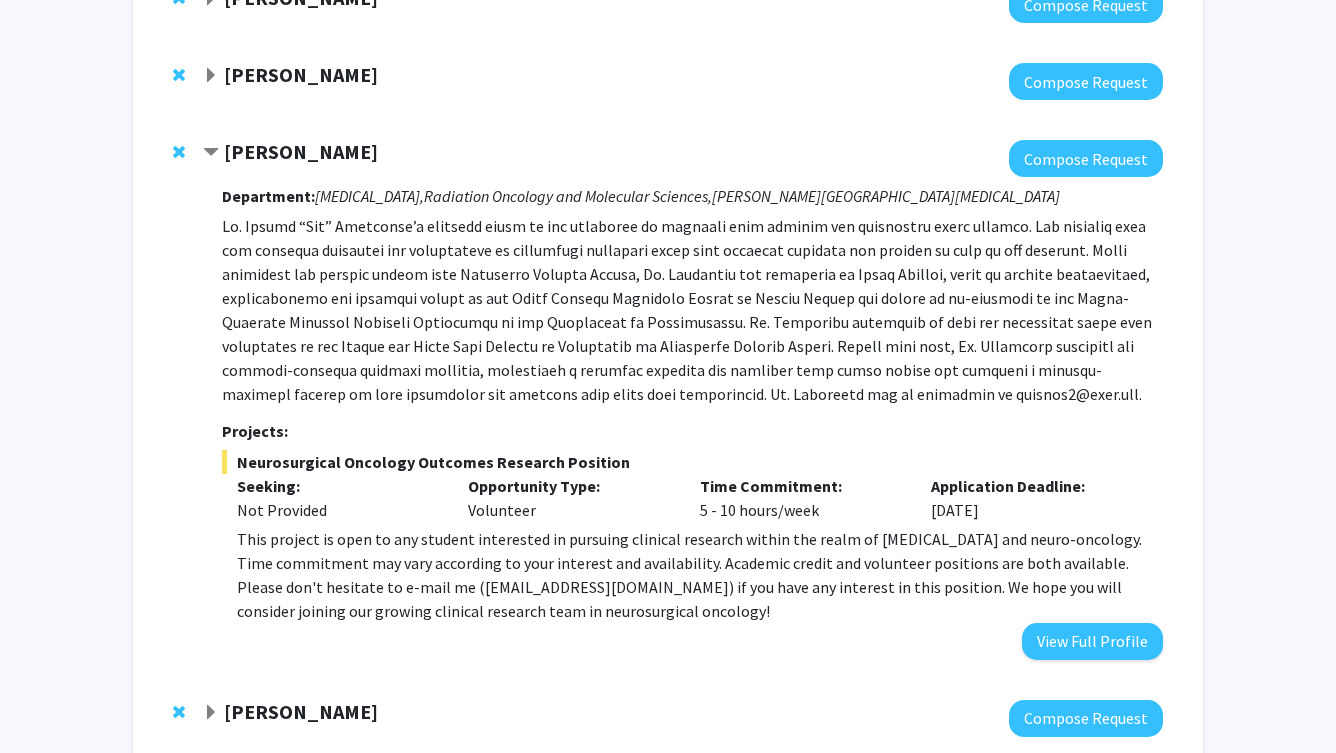 scroll, scrollTop: 1688, scrollLeft: 0, axis: vertical 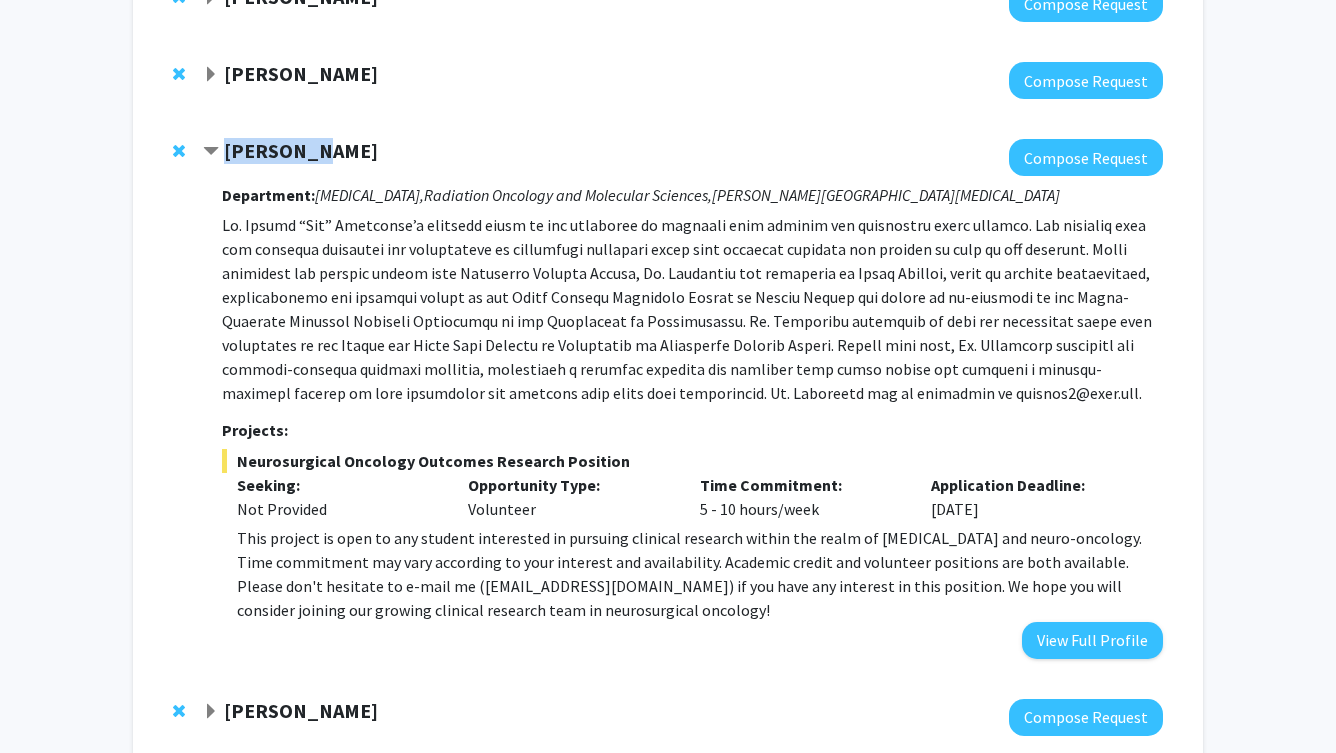 drag, startPoint x: 385, startPoint y: 115, endPoint x: 314, endPoint y: 131, distance: 72.780495 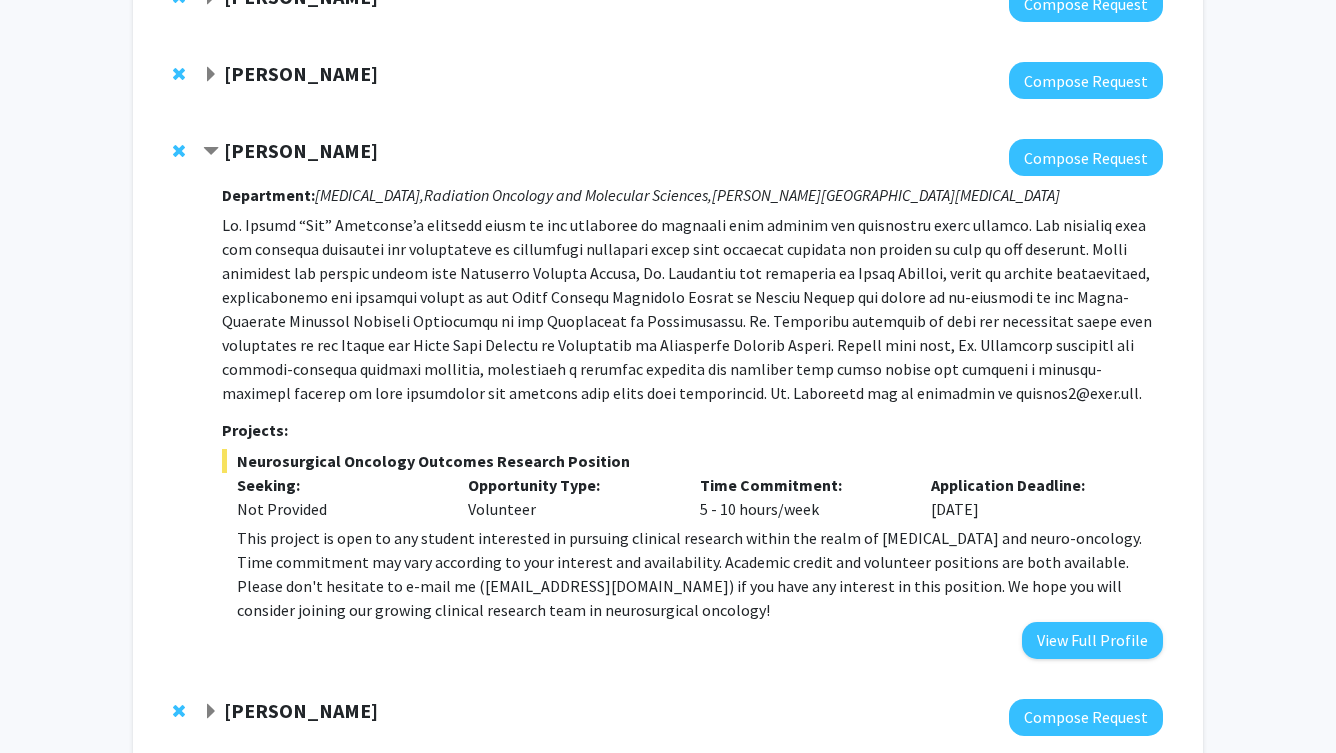 click on "Raj Mukherjee" 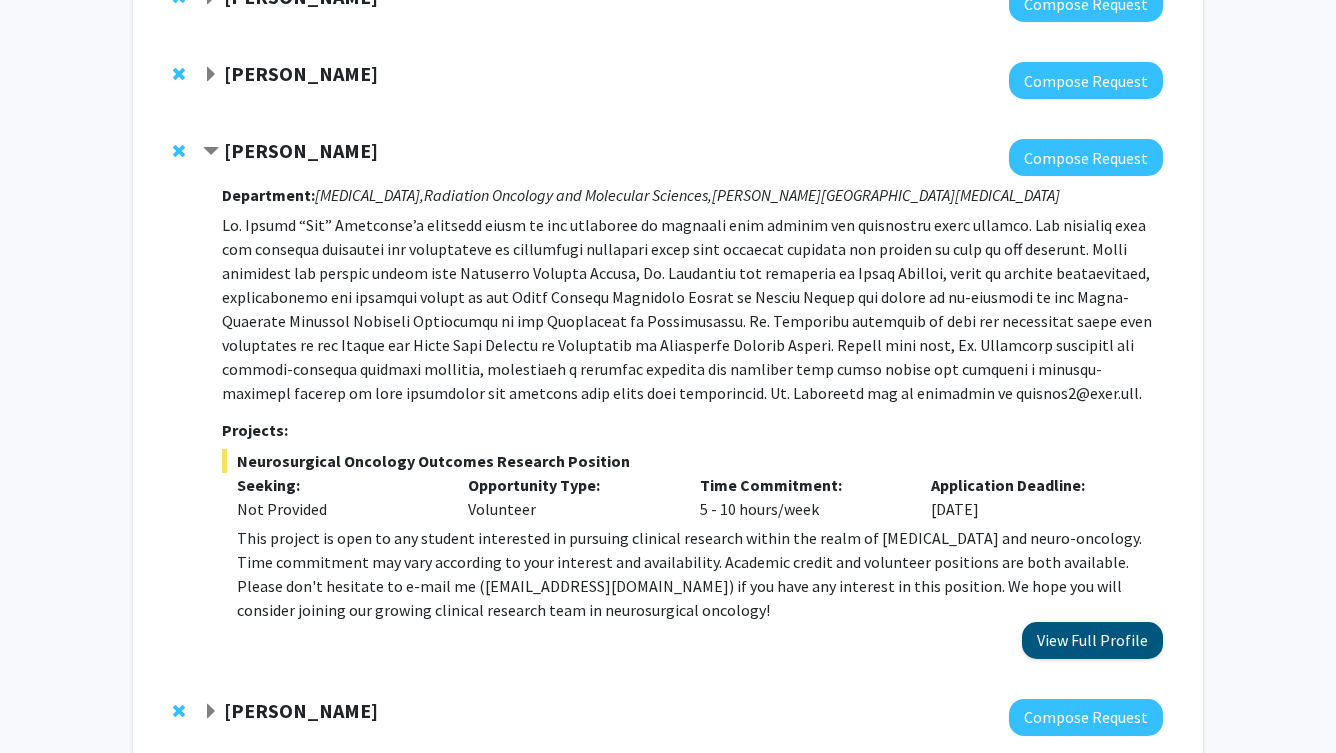 click on "View Full Profile" at bounding box center [1092, 640] 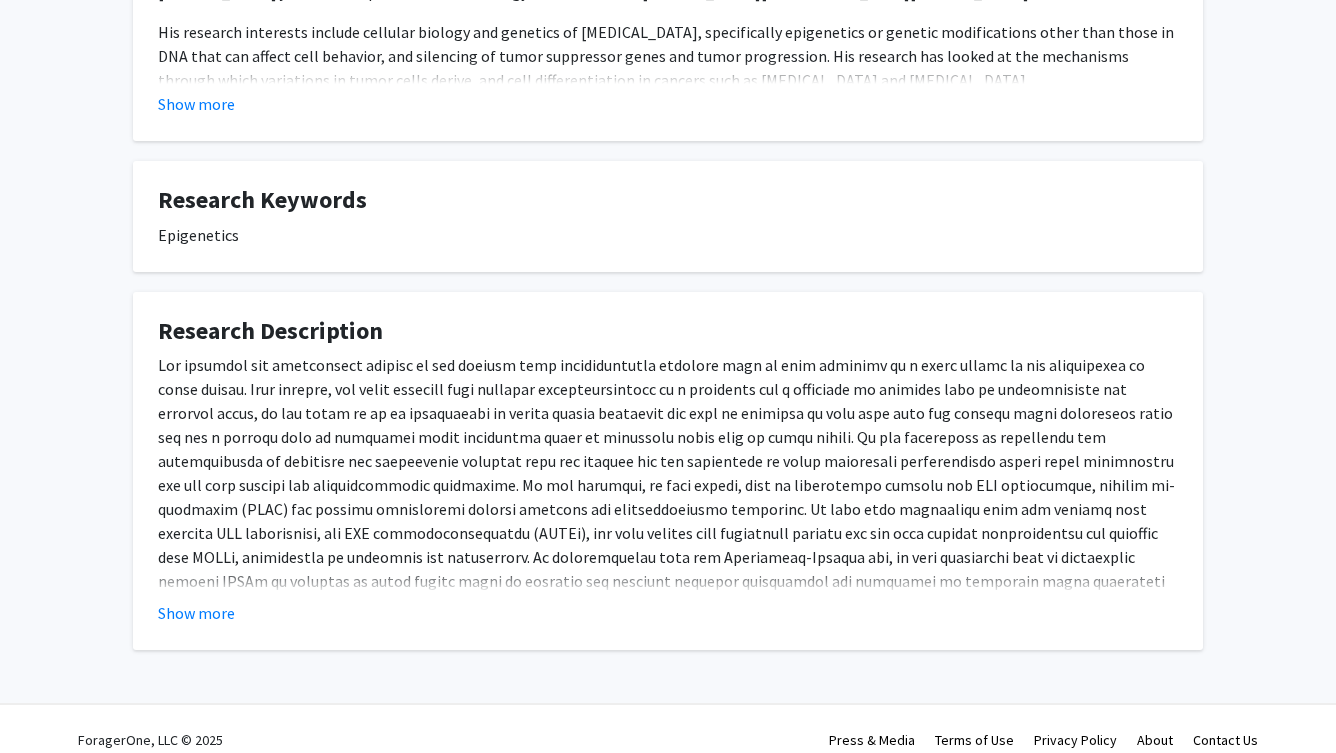 scroll, scrollTop: 604, scrollLeft: 0, axis: vertical 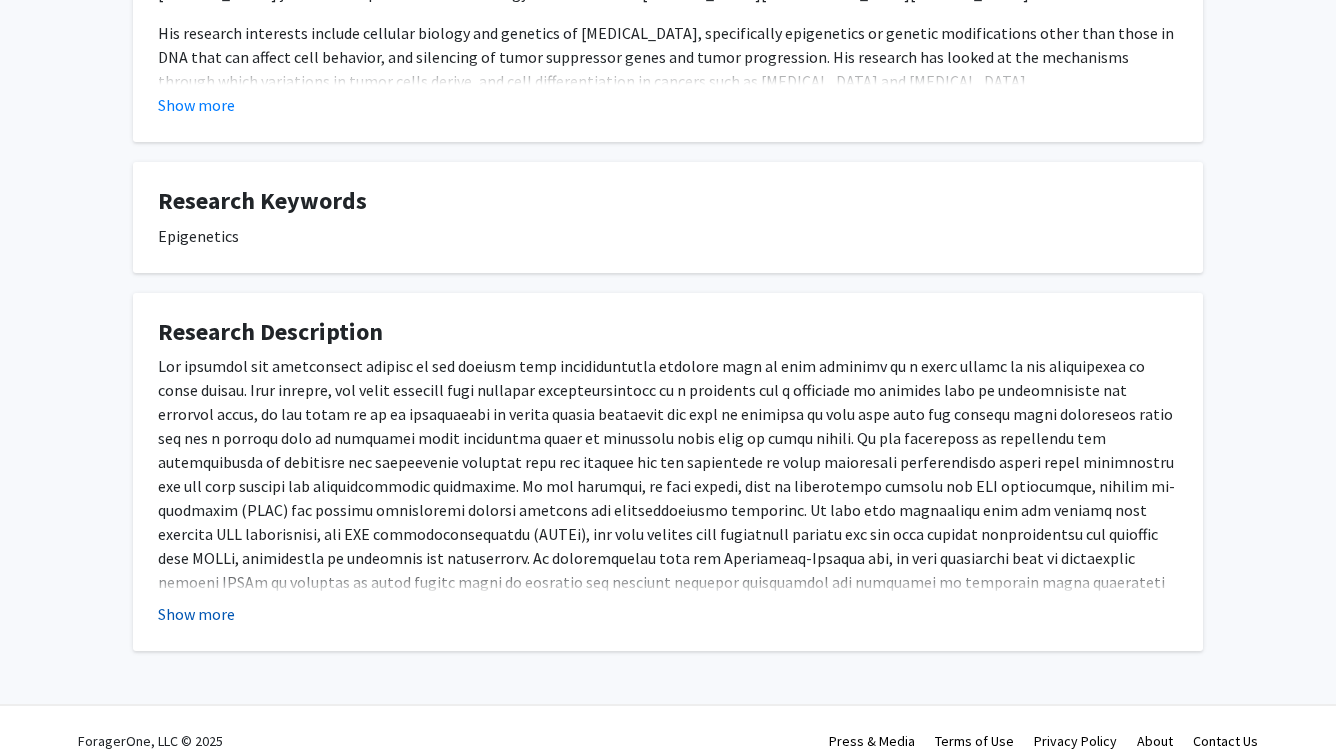 click on "Show more" 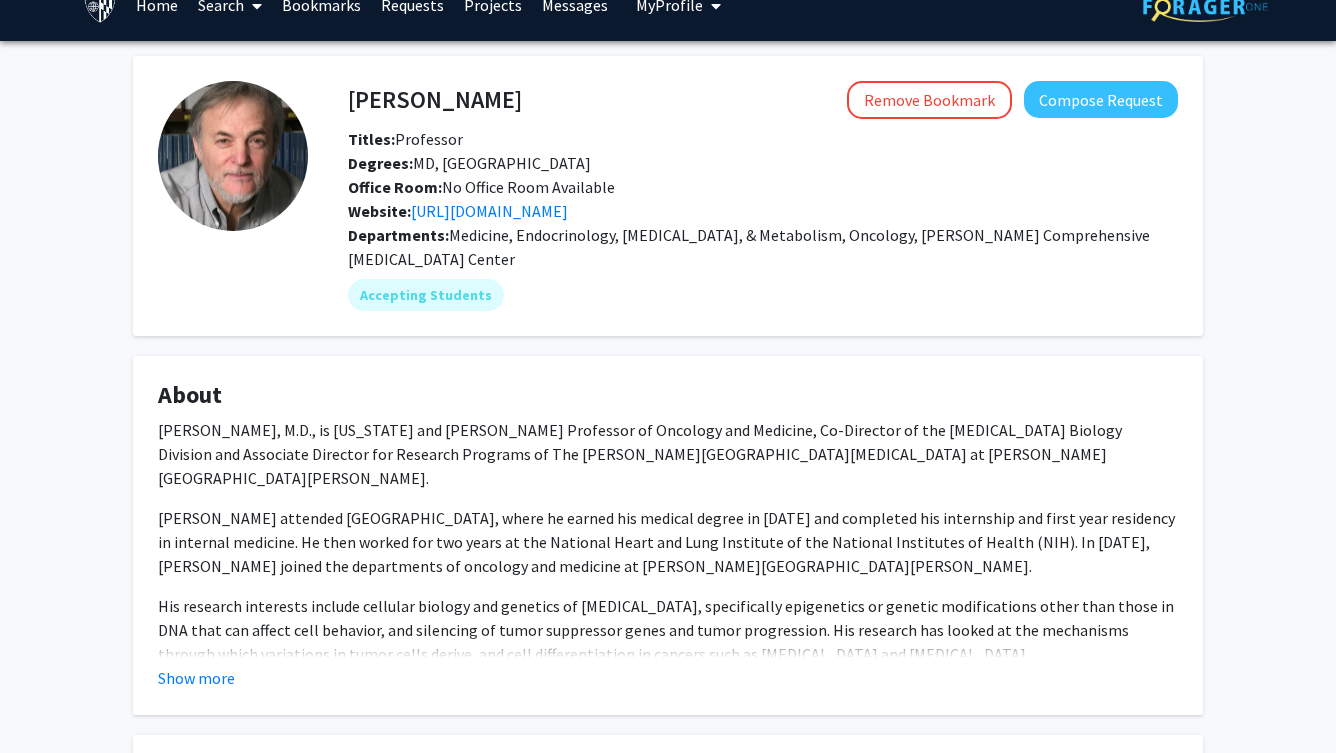 scroll, scrollTop: 17, scrollLeft: 0, axis: vertical 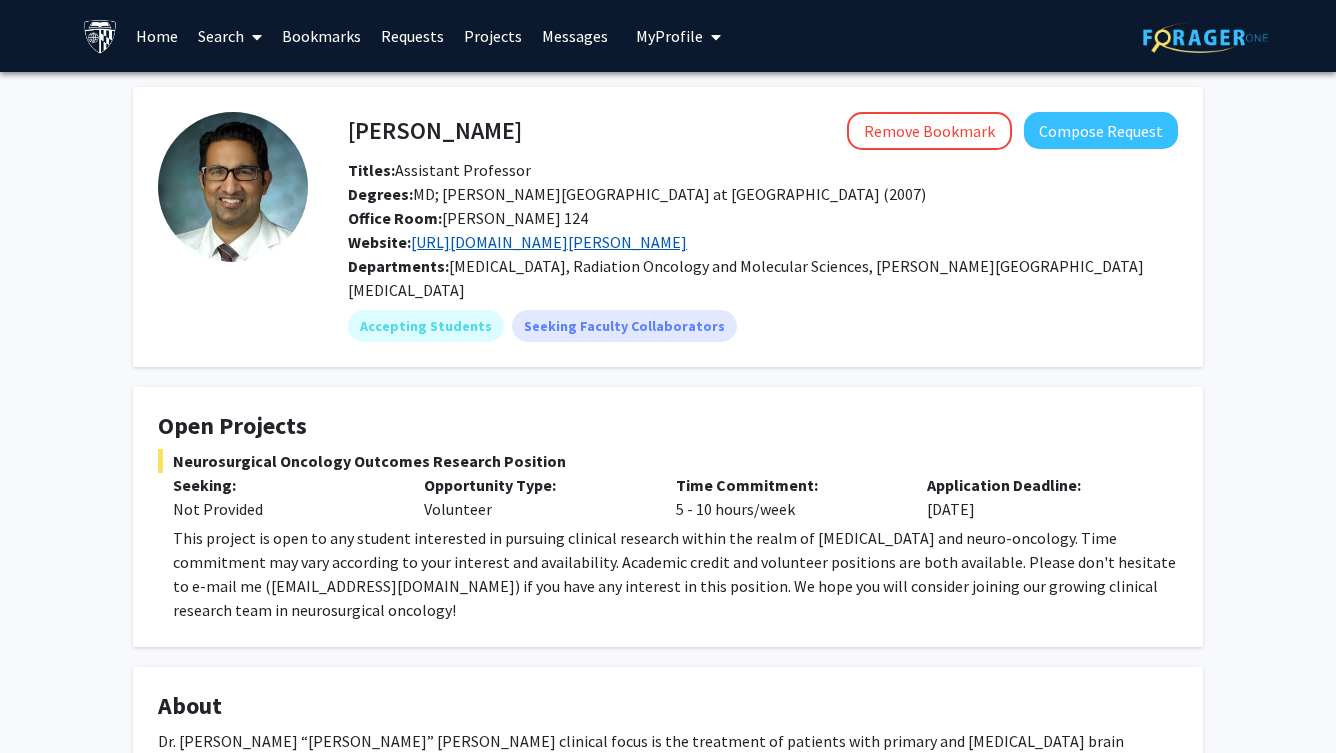 click on "[URL][DOMAIN_NAME][PERSON_NAME]" 